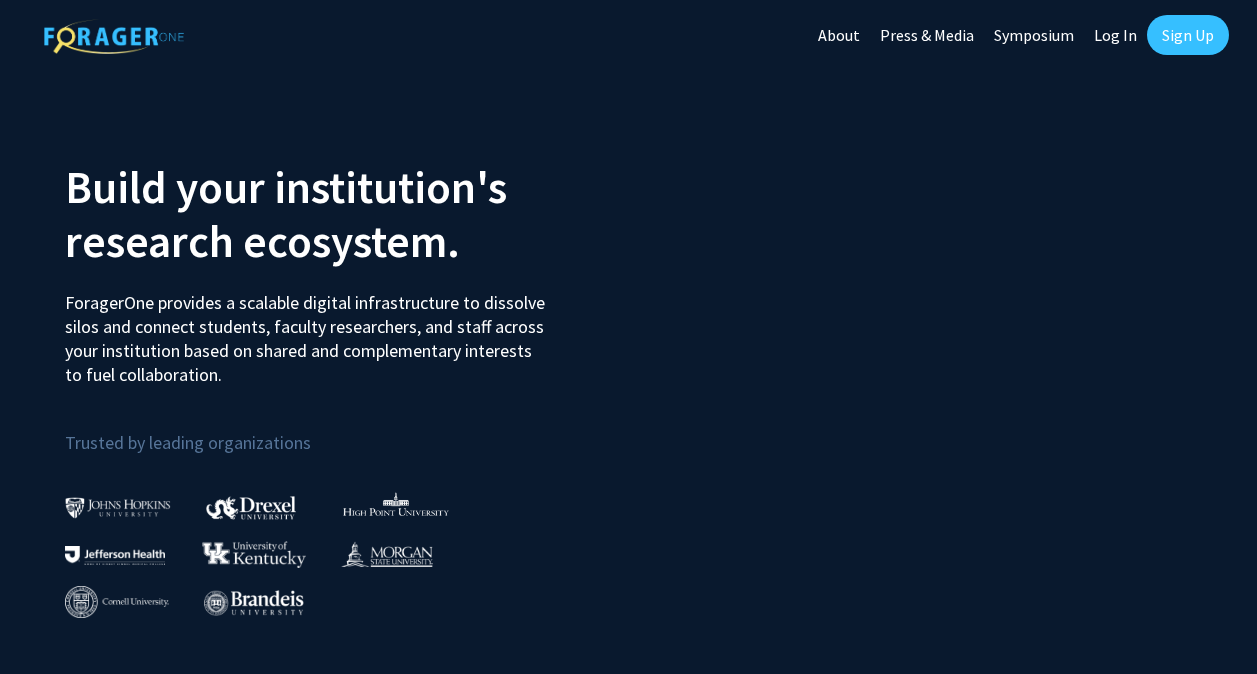 scroll, scrollTop: 0, scrollLeft: 0, axis: both 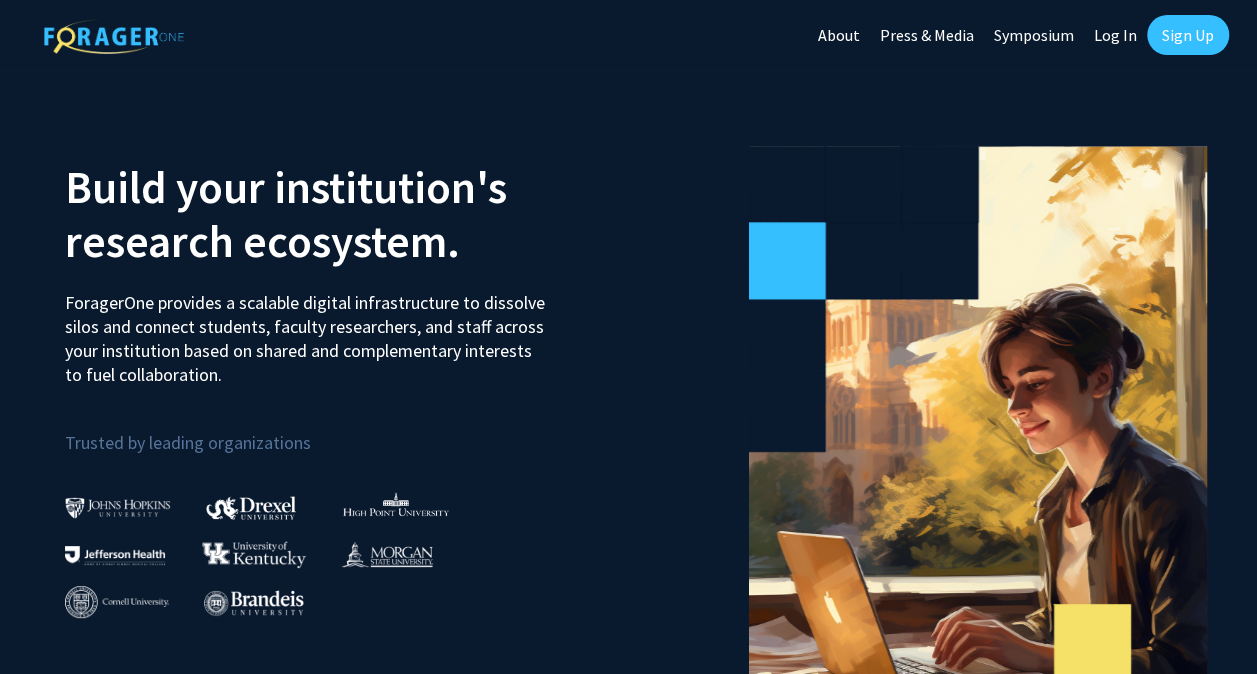 click on "Sign Up" 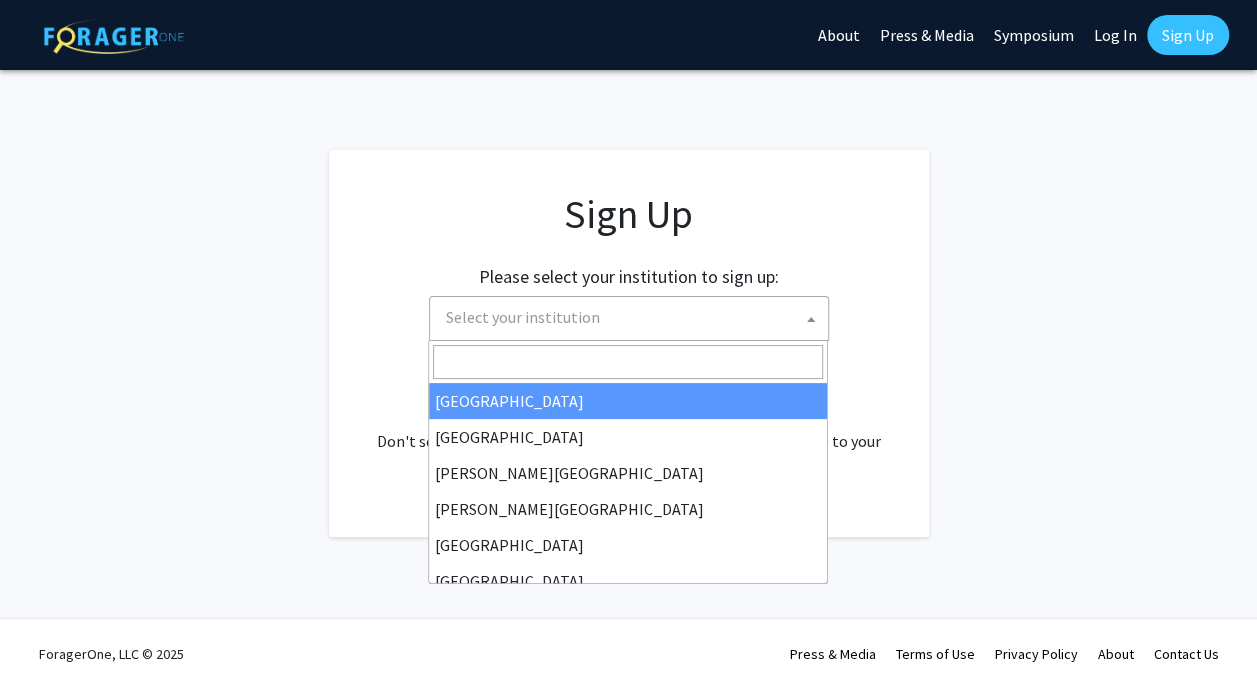 click on "Select your institution" at bounding box center [633, 317] 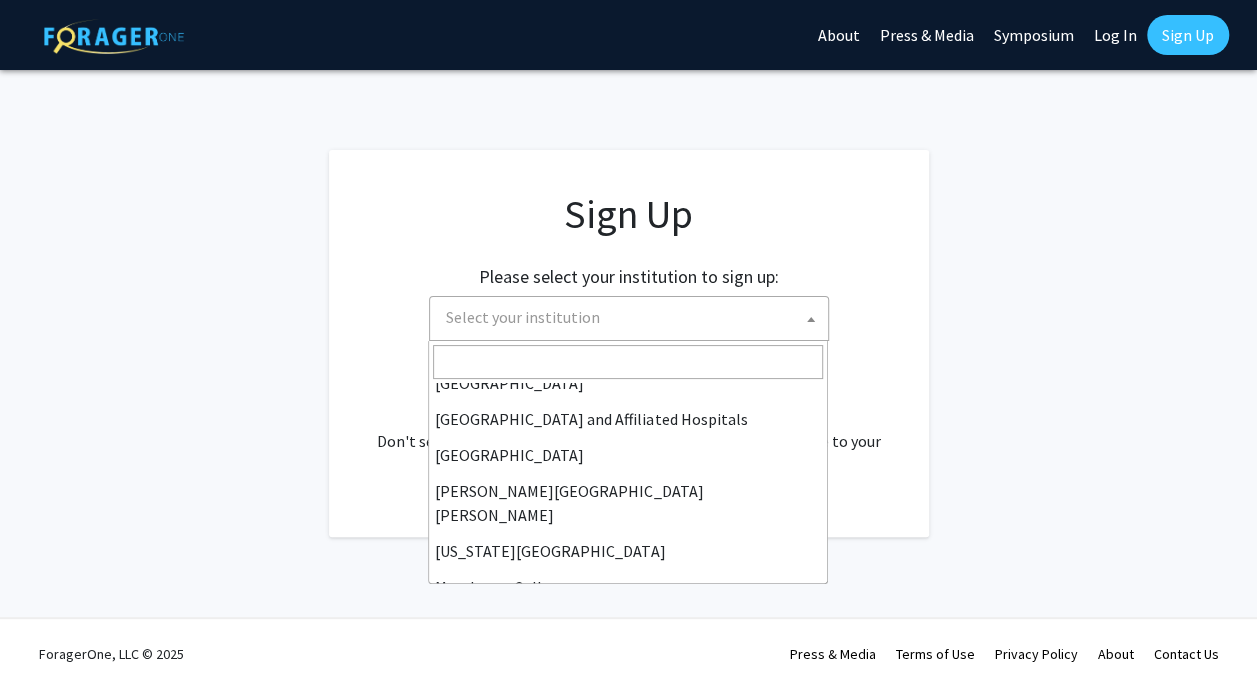 scroll, scrollTop: 700, scrollLeft: 0, axis: vertical 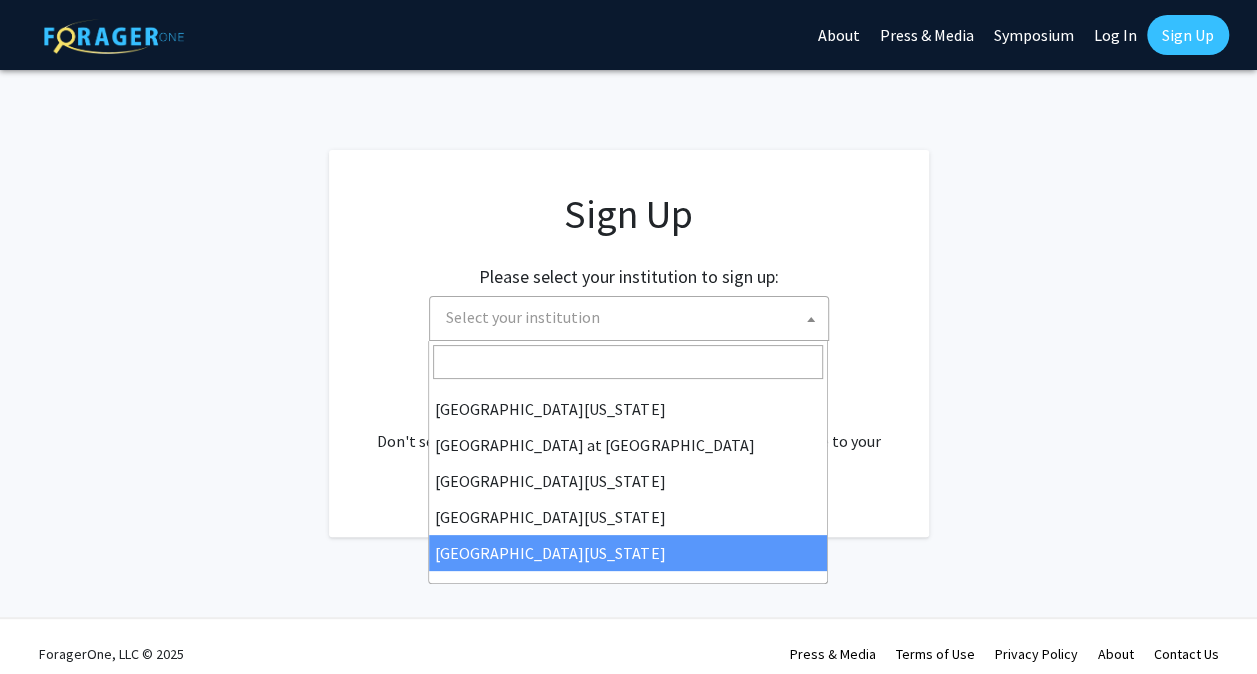 select on "33" 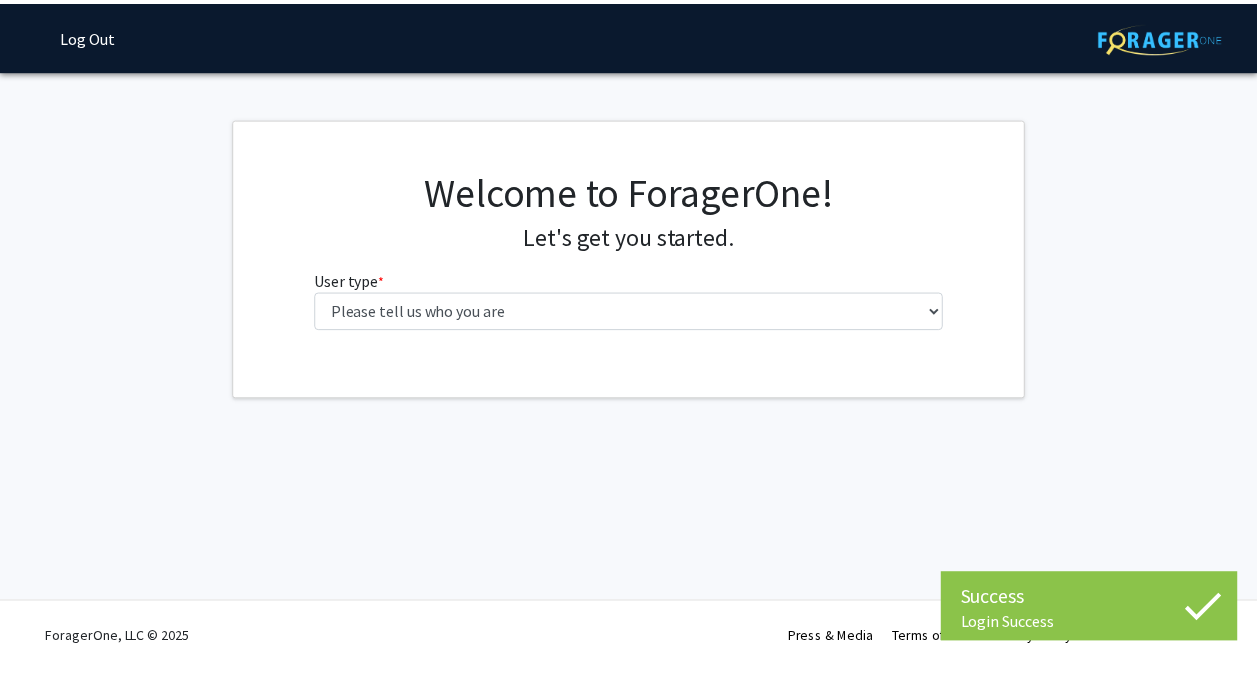 scroll, scrollTop: 0, scrollLeft: 0, axis: both 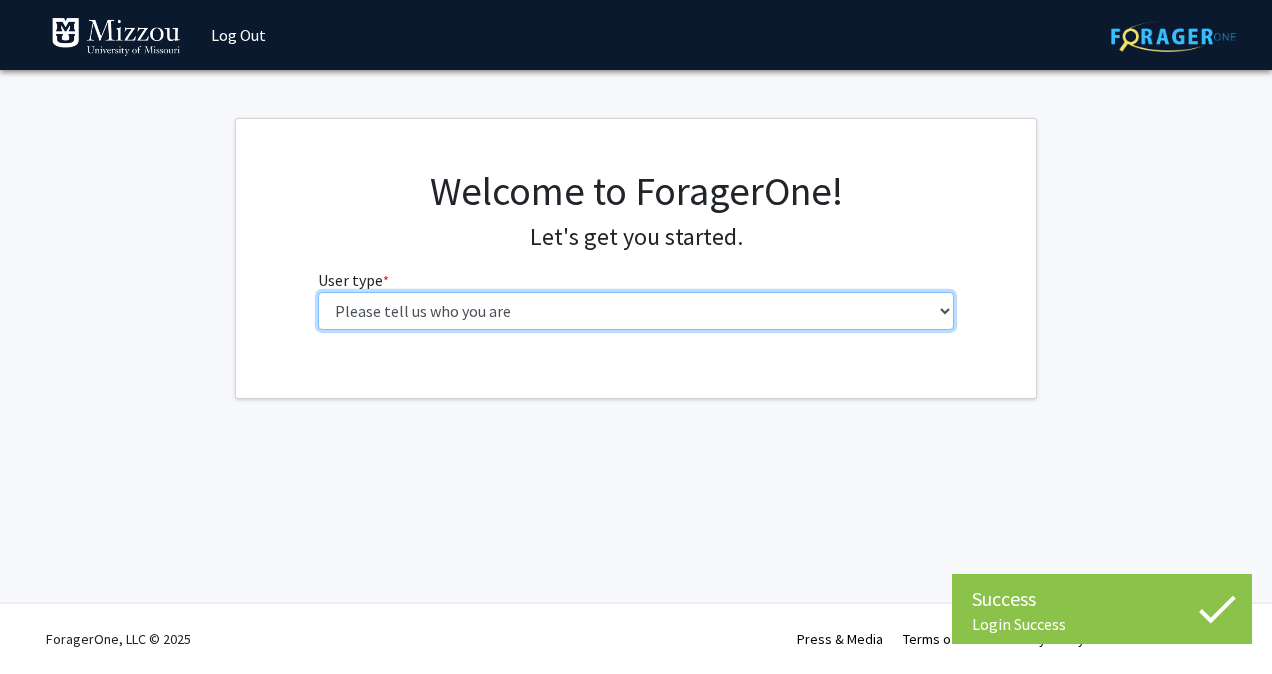 click on "Please tell us who you are  Undergraduate Student   Master's Student   Doctoral Candidate (PhD, MD, DMD, PharmD, etc.)   Postdoctoral Researcher / Research Staff / Medical Resident / Medical Fellow   Faculty   Administrative Staff" at bounding box center [636, 311] 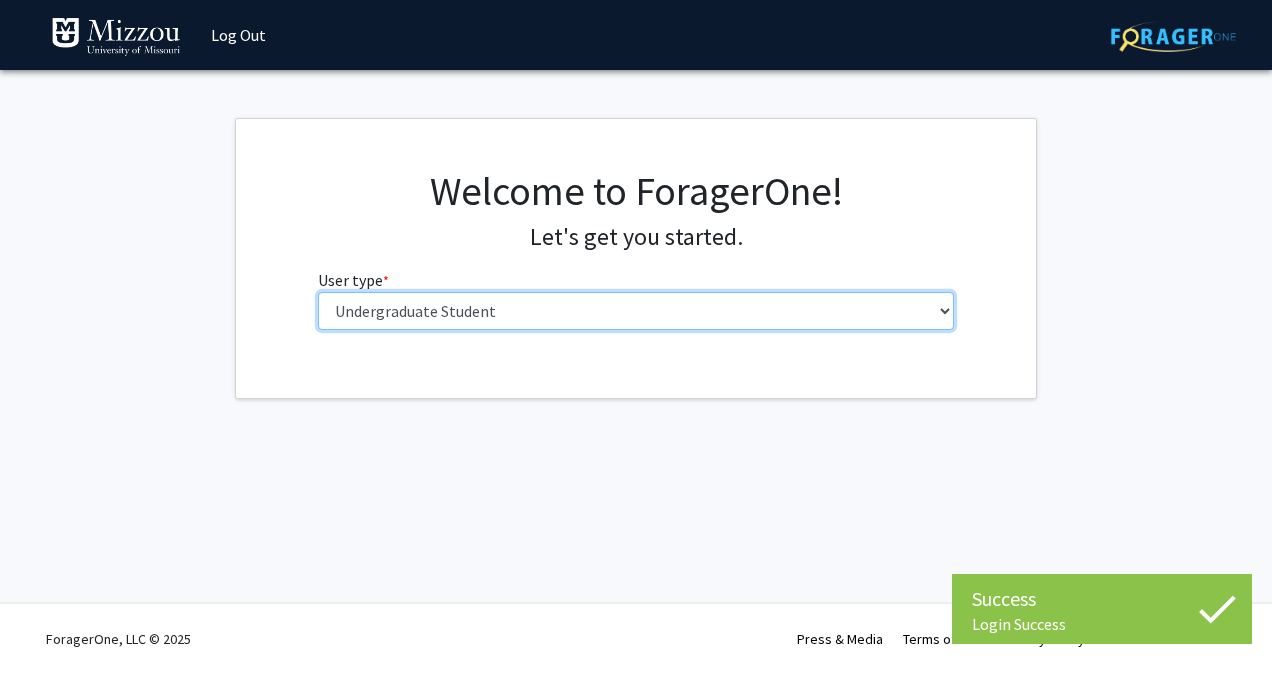 click on "Please tell us who you are  Undergraduate Student   Master's Student   Doctoral Candidate (PhD, MD, DMD, PharmD, etc.)   Postdoctoral Researcher / Research Staff / Medical Resident / Medical Fellow   Faculty   Administrative Staff" at bounding box center (636, 311) 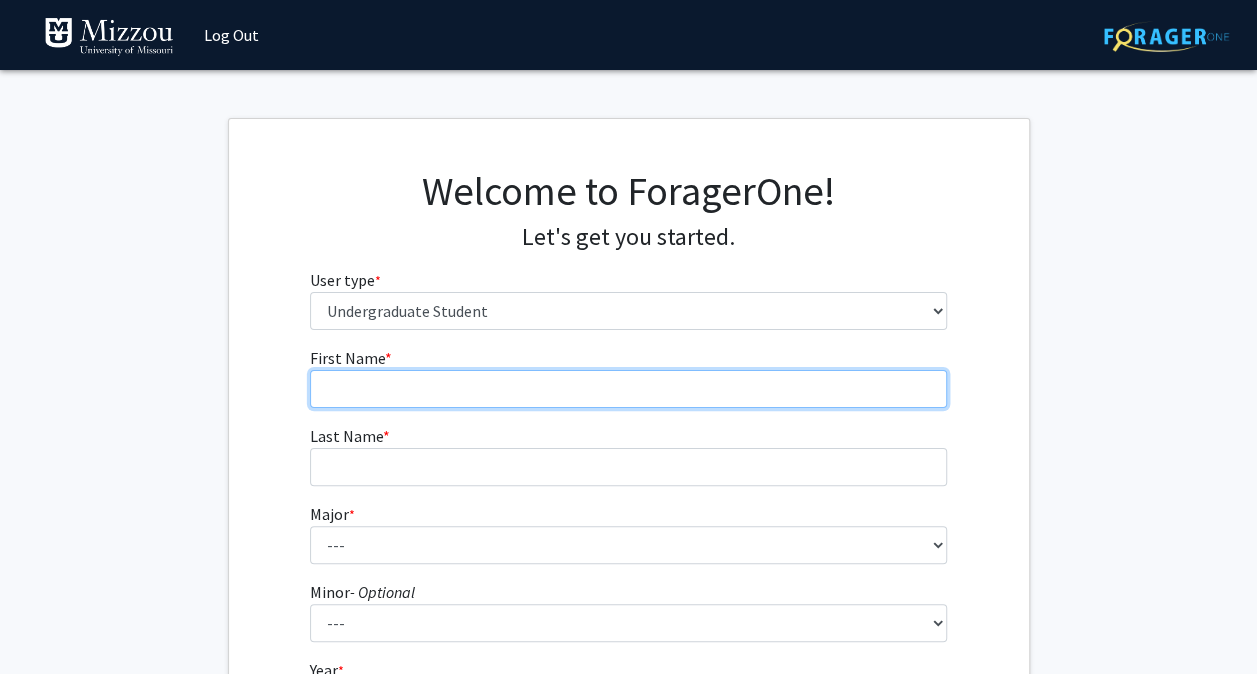 click on "First Name * required" at bounding box center (628, 389) 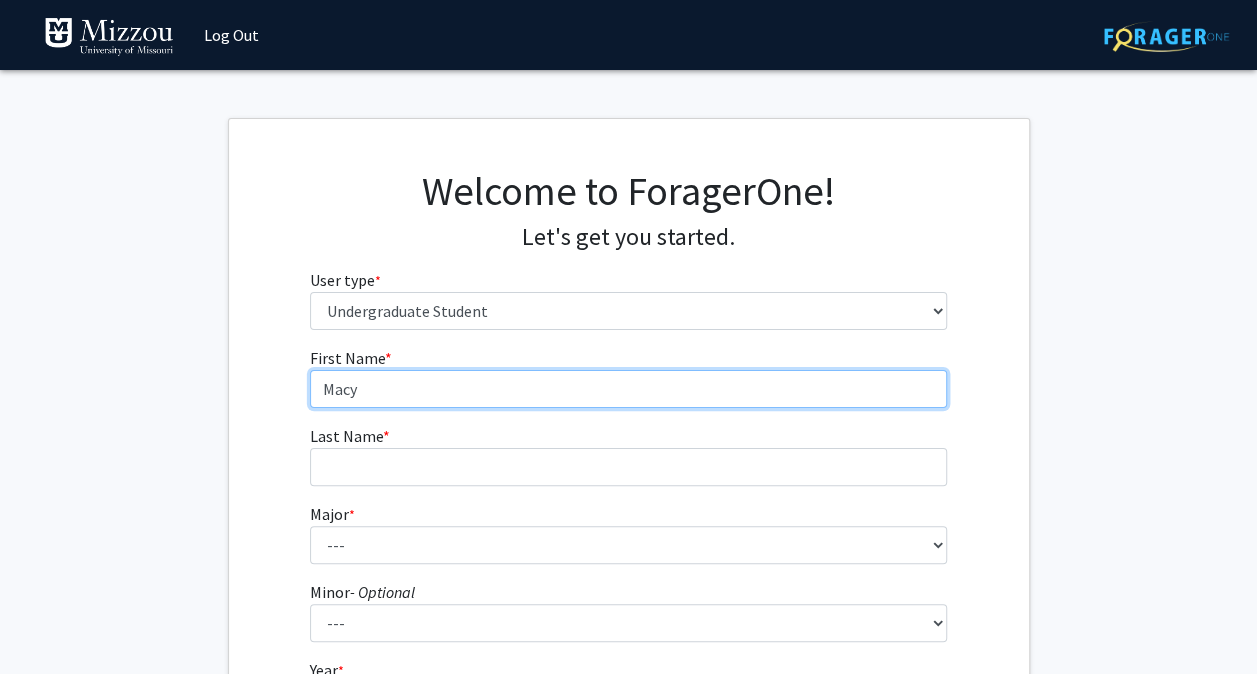 type on "Macy" 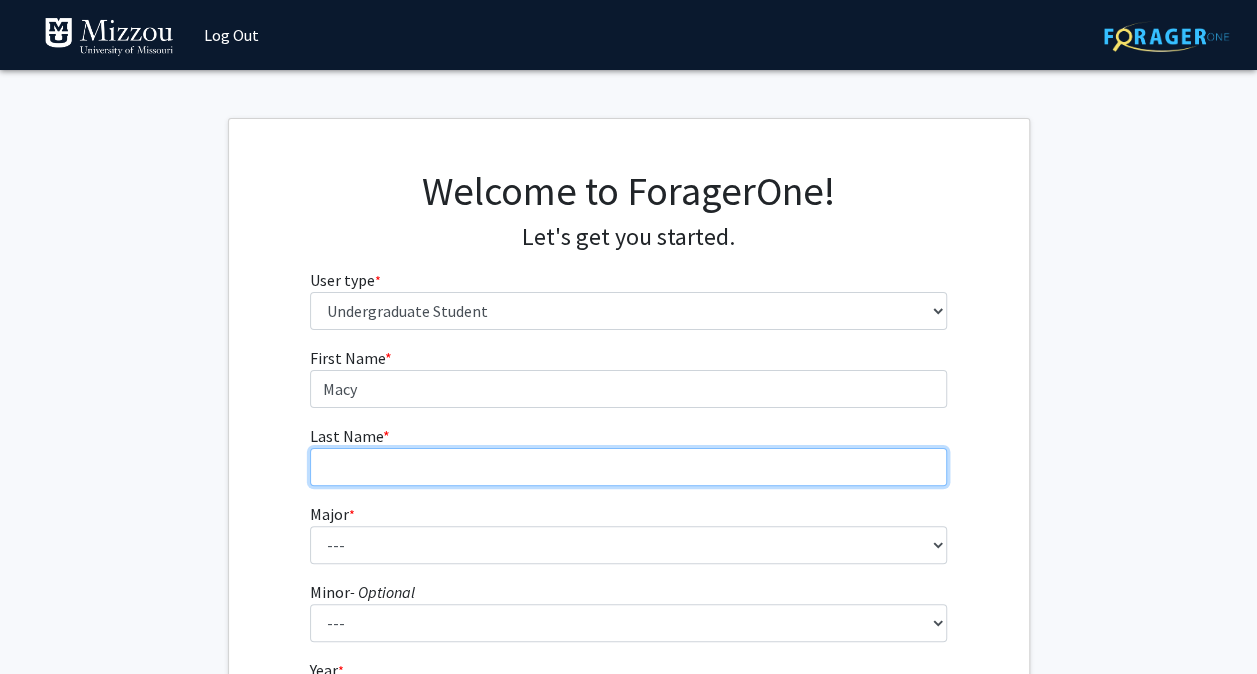 click on "Last Name * required" at bounding box center [628, 467] 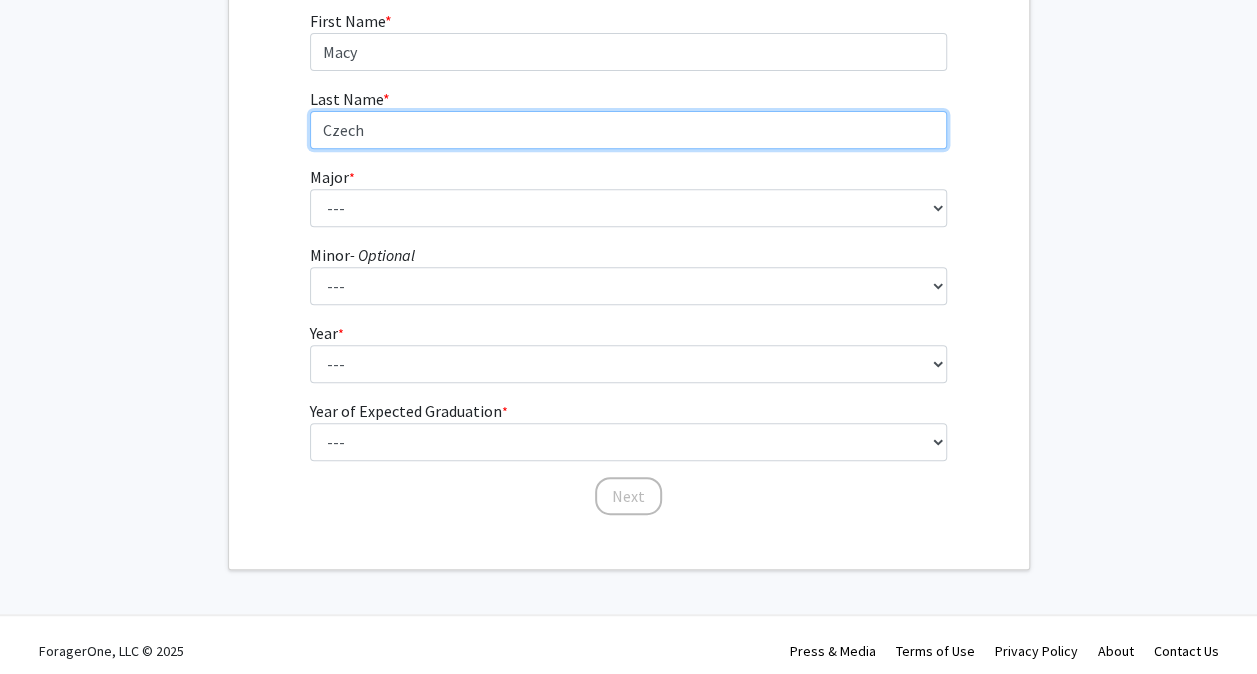 scroll, scrollTop: 338, scrollLeft: 0, axis: vertical 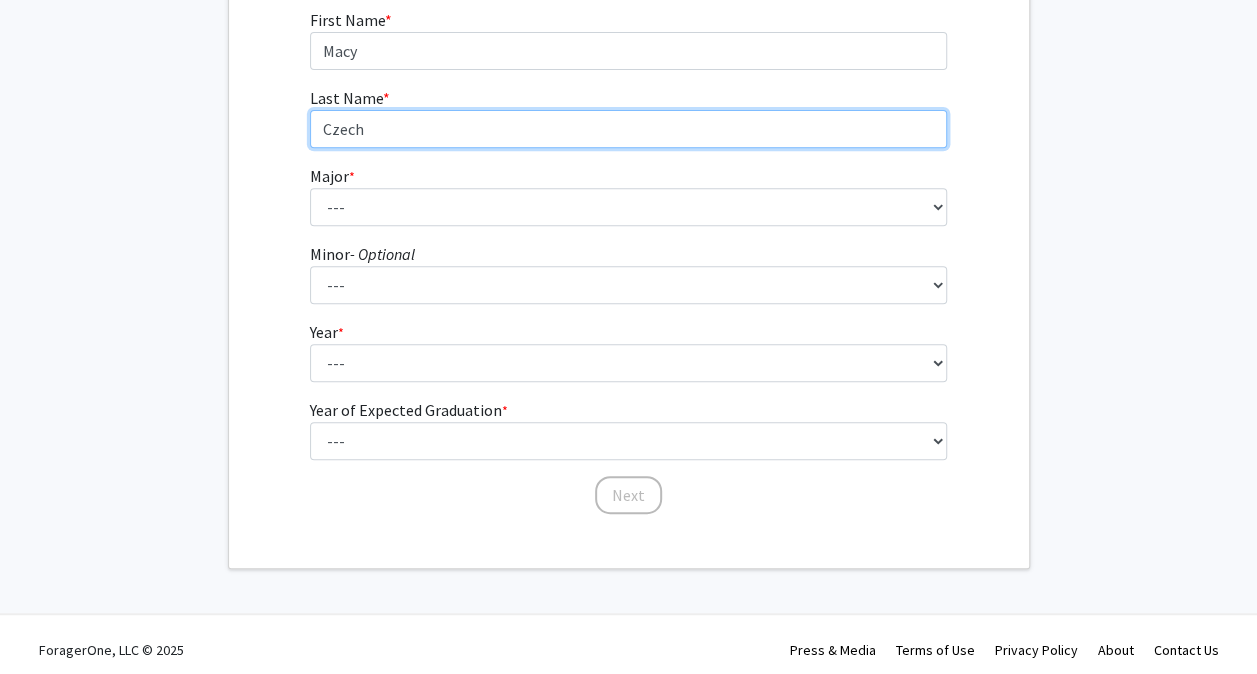 type on "Czech" 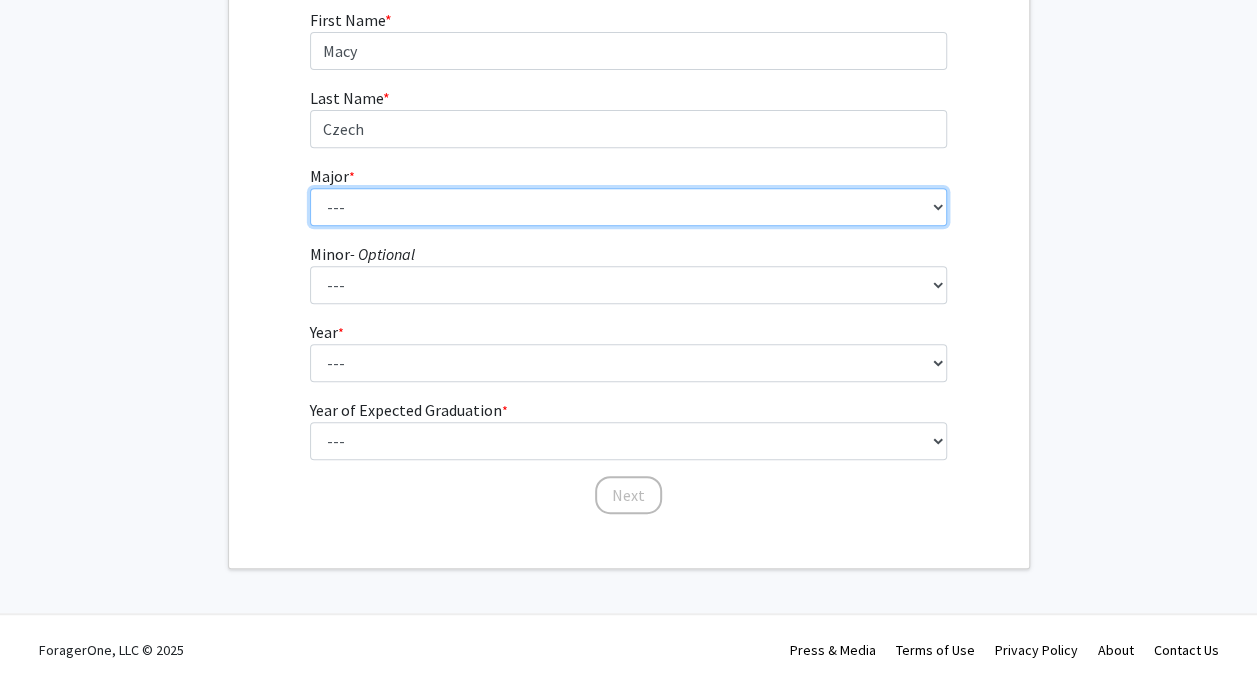 click on "---  Agribusiness Management   Agricultural Education   Agricultural Education: Communications and Leadership   Agricultural Education: Teacher Certification   Agricultural Systems Technology   Agriculture   Ancient Mediterranean Studies   Animal Sciences   Anthropology   Architectural Studies   Art   Art History   Astronomy   Biochemistry   Biological Engineering   Biological Physics   Biological Sciences   Biomedical Engineering   Black Studies   Business Administration   Chemical Engineering   Chemical Engineering: Biochemical   Chemical Engineering: Environmental   Chemical Engineering: Materials   Chemistry   Civil Engineering   Clinical Laboratory Science   Communication   Computer Engineering   Computer Science   Constitutional Democracy   Cross Categorical Special Education   Data Science   Diagnostic Medical Ultrasound   Digital Storytelling   Early Childhood Education   East Asian Studies   Economics   Educational Studies   Educational Studies: Educational Games and Simulations Design   English" at bounding box center [628, 207] 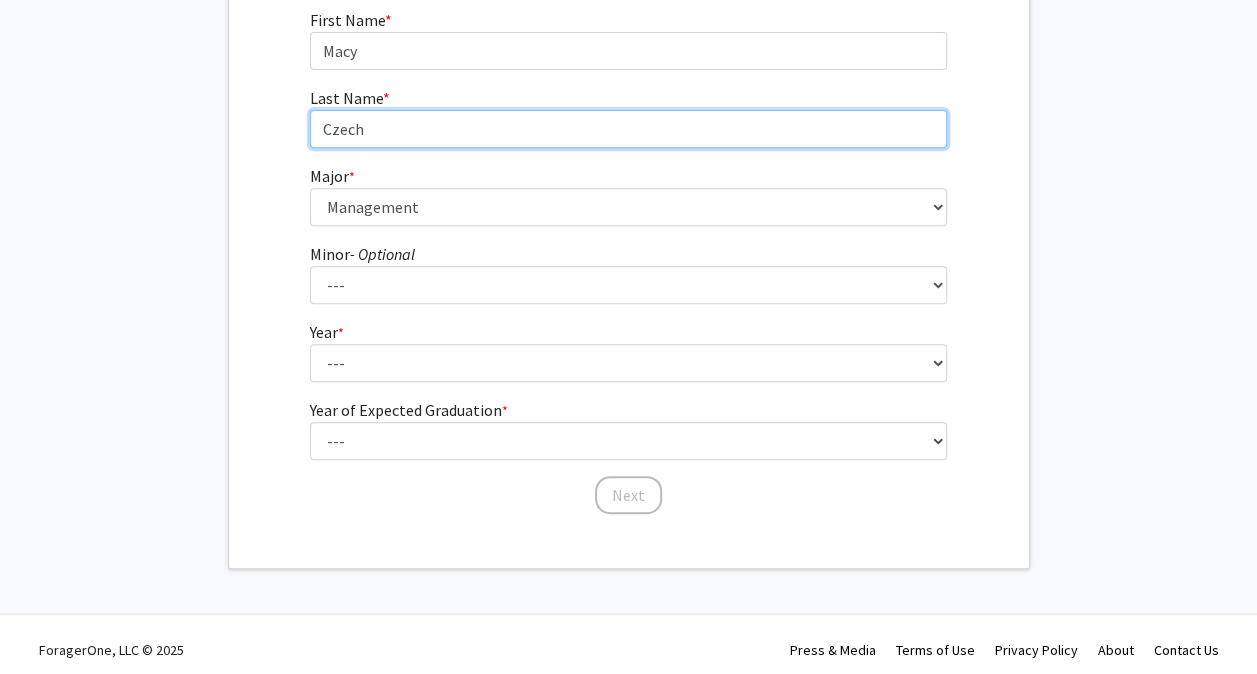 click on "Czech" at bounding box center [628, 129] 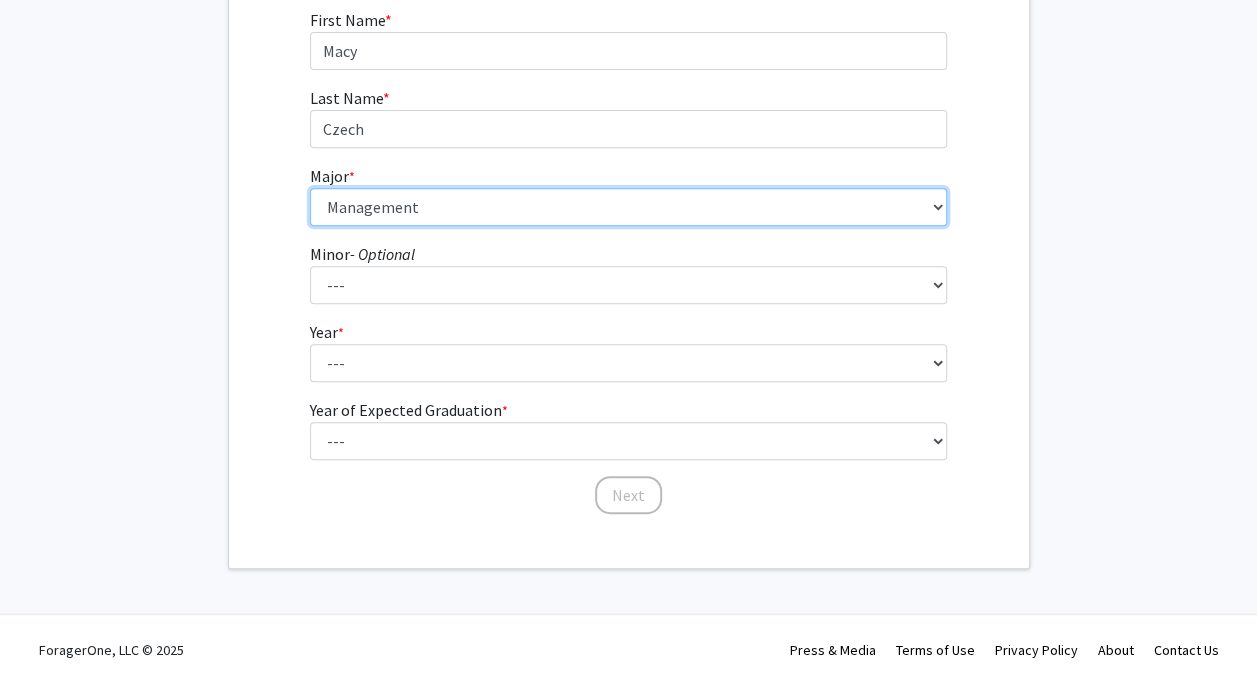 click on "---  Agribusiness Management   Agricultural Education   Agricultural Education: Communications and Leadership   Agricultural Education: Teacher Certification   Agricultural Systems Technology   Agriculture   Ancient Mediterranean Studies   Animal Sciences   Anthropology   Architectural Studies   Art   Art History   Astronomy   Biochemistry   Biological Engineering   Biological Physics   Biological Sciences   Biomedical Engineering   Black Studies   Business Administration   Chemical Engineering   Chemical Engineering: Biochemical   Chemical Engineering: Environmental   Chemical Engineering: Materials   Chemistry   Civil Engineering   Clinical Laboratory Science   Communication   Computer Engineering   Computer Science   Constitutional Democracy   Cross Categorical Special Education   Data Science   Diagnostic Medical Ultrasound   Digital Storytelling   Early Childhood Education   East Asian Studies   Economics   Educational Studies   Educational Studies: Educational Games and Simulations Design   English" at bounding box center [628, 207] 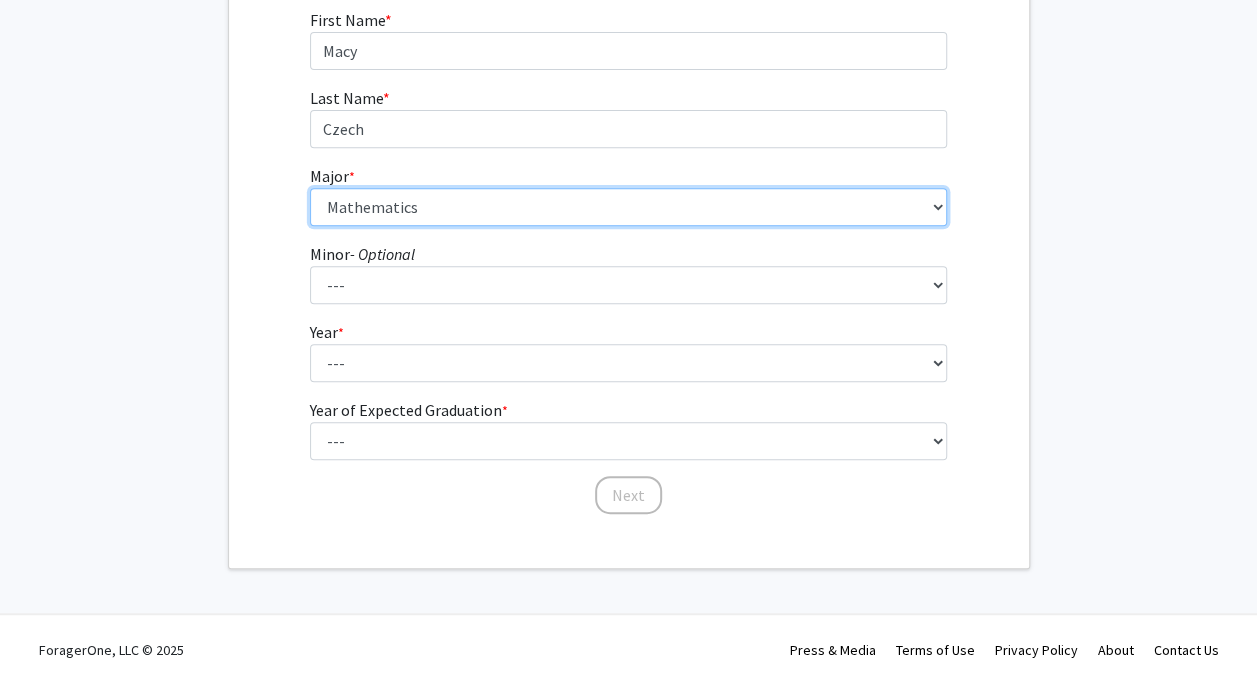 click on "---  Agribusiness Management   Agricultural Education   Agricultural Education: Communications and Leadership   Agricultural Education: Teacher Certification   Agricultural Systems Technology   Agriculture   Ancient Mediterranean Studies   Animal Sciences   Anthropology   Architectural Studies   Art   Art History   Astronomy   Biochemistry   Biological Engineering   Biological Physics   Biological Sciences   Biomedical Engineering   Black Studies   Business Administration   Chemical Engineering   Chemical Engineering: Biochemical   Chemical Engineering: Environmental   Chemical Engineering: Materials   Chemistry   Civil Engineering   Clinical Laboratory Science   Communication   Computer Engineering   Computer Science   Constitutional Democracy   Cross Categorical Special Education   Data Science   Diagnostic Medical Ultrasound   Digital Storytelling   Early Childhood Education   East Asian Studies   Economics   Educational Studies   Educational Studies: Educational Games and Simulations Design   English" at bounding box center [628, 207] 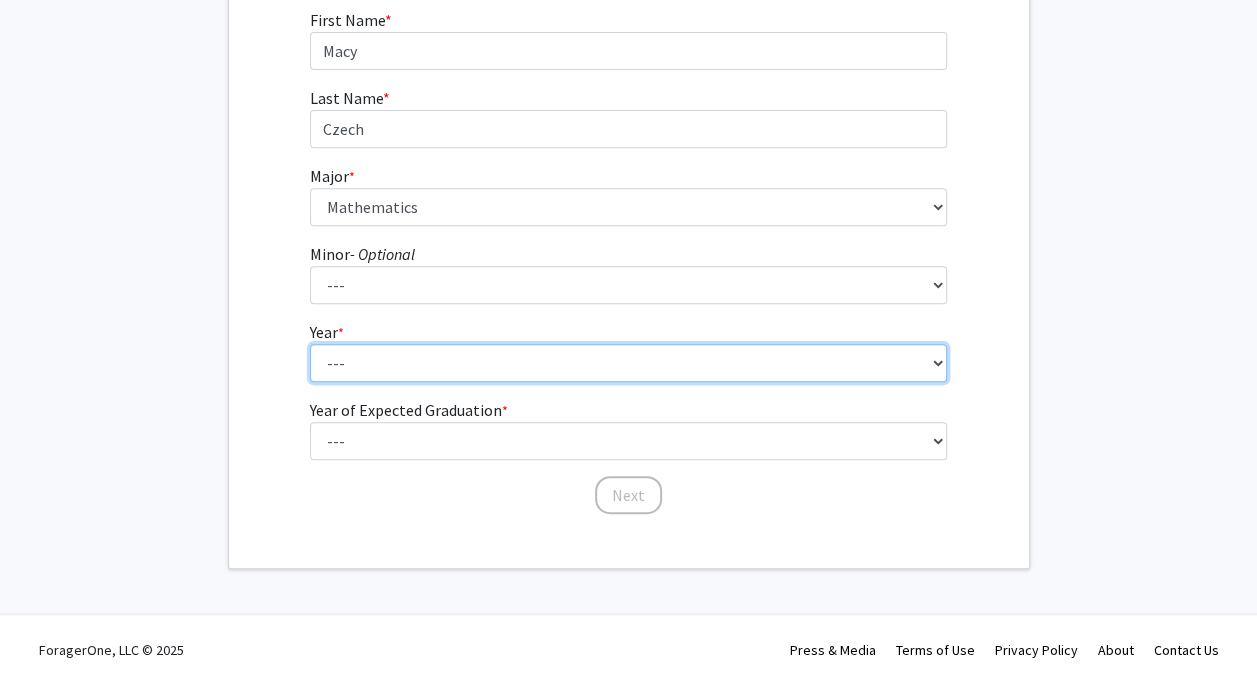 click on "---  First-year   Sophomore   Junior   Senior   Postbaccalaureate Certificate" at bounding box center (628, 363) 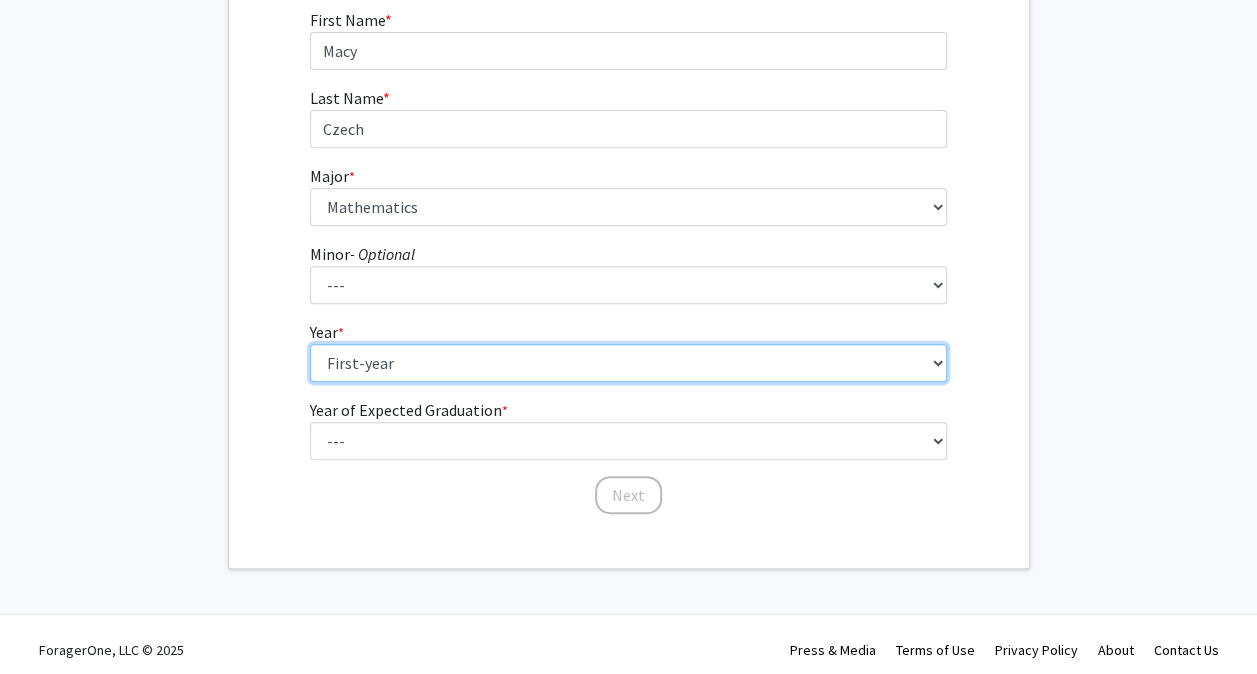 click on "---  First-year   Sophomore   Junior   Senior   Postbaccalaureate Certificate" at bounding box center [628, 363] 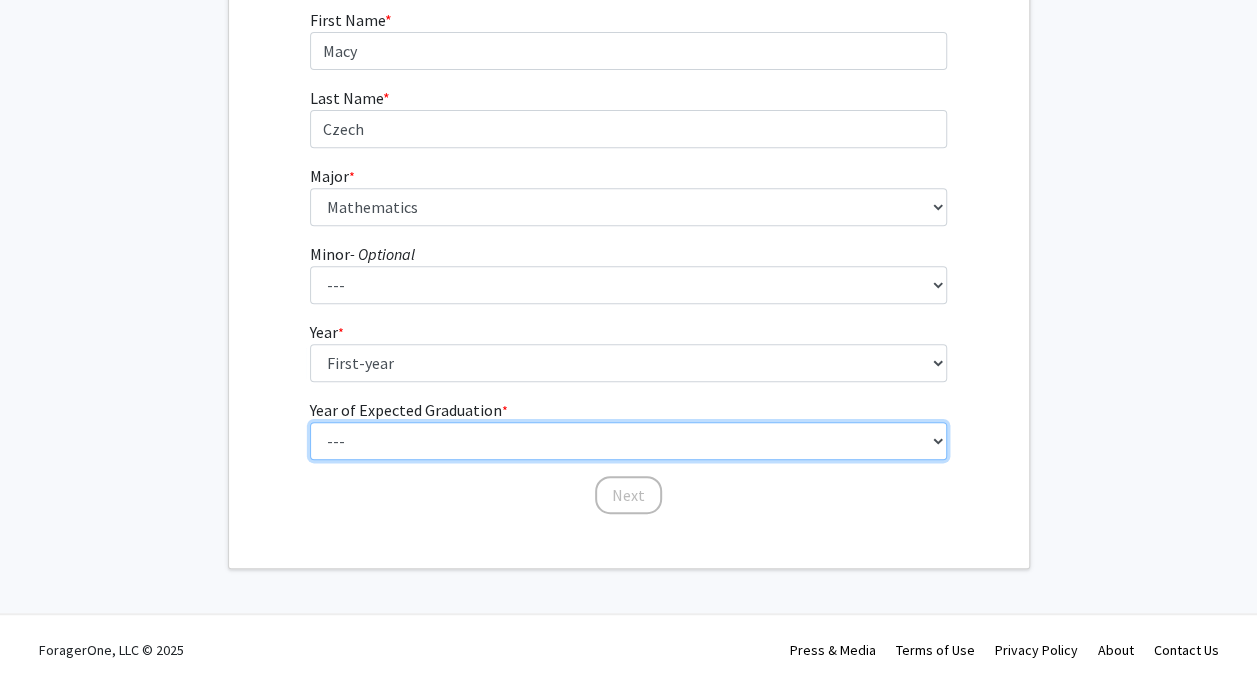 click on "---  2025   2026   2027   2028   2029   2030   2031   2032   2033   2034" at bounding box center [628, 441] 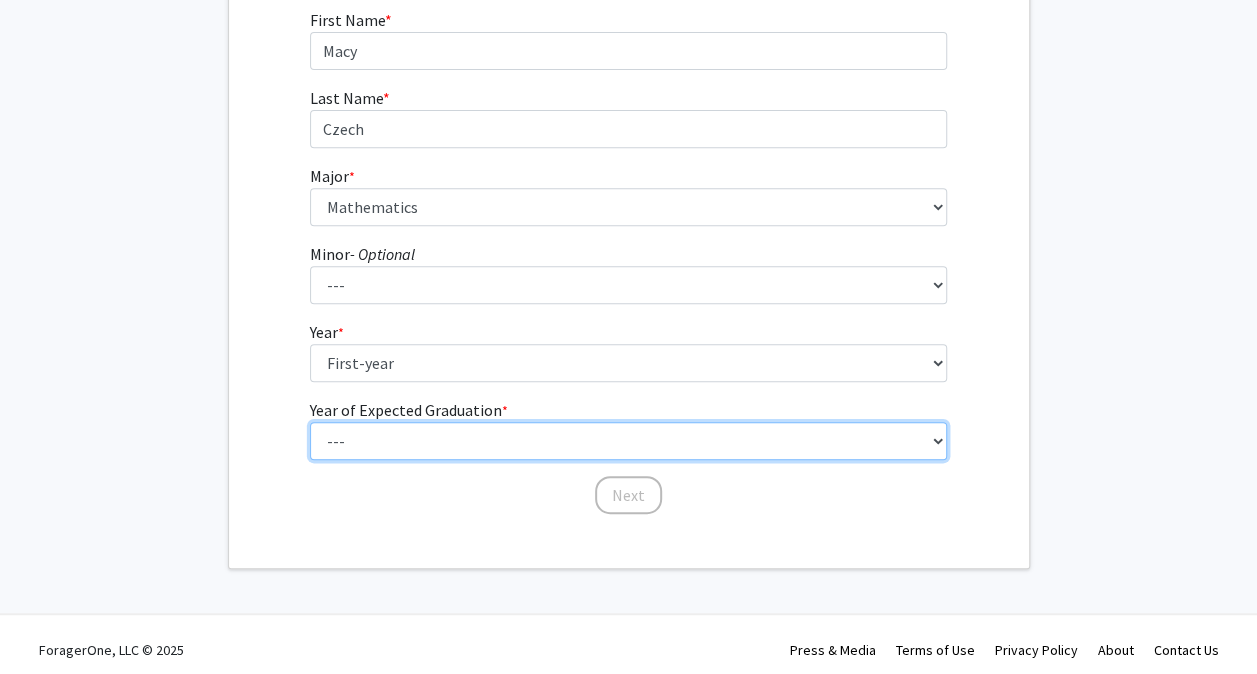 select on "5: 2029" 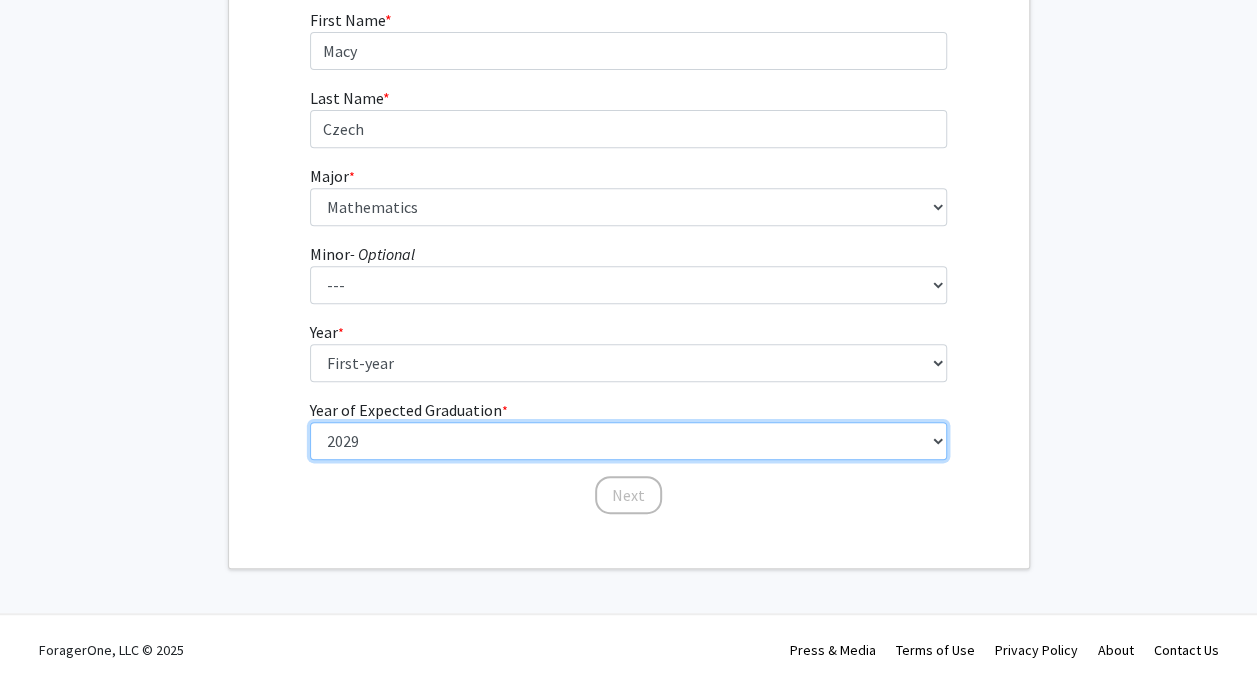 click on "---  2025   2026   2027   2028   2029   2030   2031   2032   2033   2034" at bounding box center (628, 441) 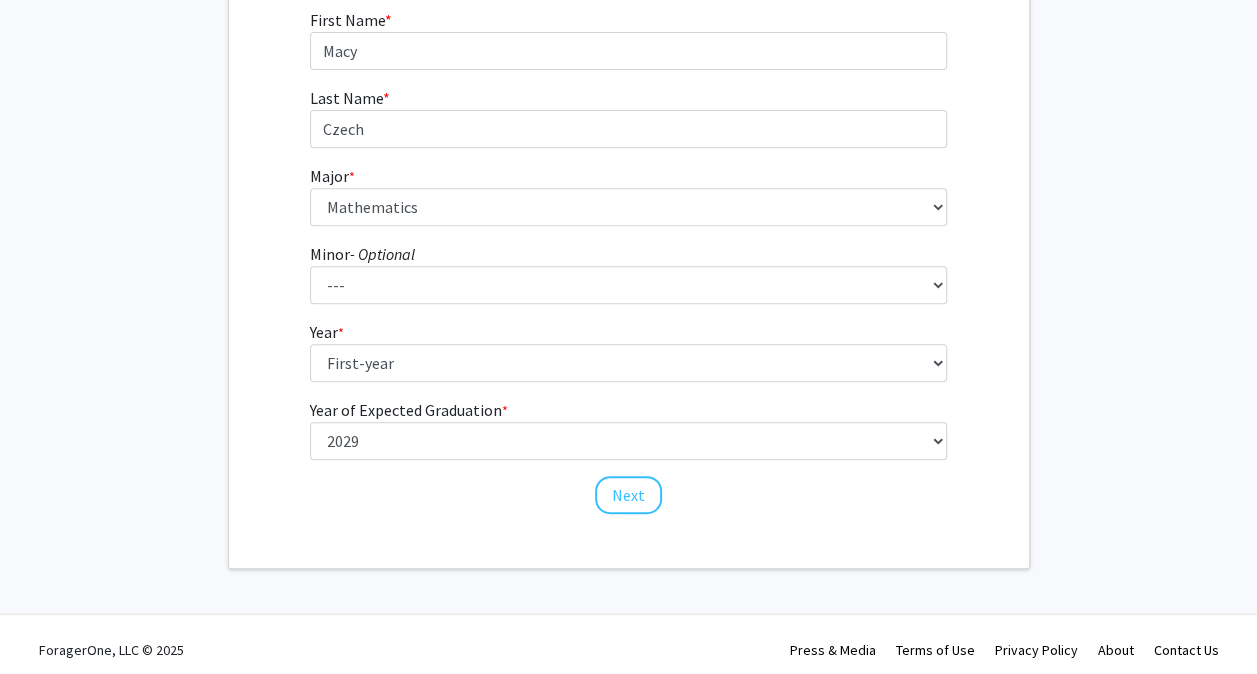 click on "First Name * required Macy Last Name * required Czech  Major  * required ---  Agribusiness Management   Agricultural Education   Agricultural Education: Communications and Leadership   Agricultural Education: Teacher Certification   Agricultural Systems Technology   Agriculture   Ancient Mediterranean Studies   Animal Sciences   Anthropology   Architectural Studies   Art   Art History   Astronomy   Biochemistry   Biological Engineering   Biological Physics   Biological Sciences   Biomedical Engineering   Black Studies   Business Administration   Chemical Engineering   Chemical Engineering: Biochemical   Chemical Engineering: Environmental   Chemical Engineering: Materials   Chemistry   Civil Engineering   Clinical Laboratory Science   Communication   Computer Engineering   Computer Science   Constitutional Democracy   Cross Categorical Special Education   Data Science   Diagnostic Medical Ultrasound   Digital Storytelling   Early Childhood Education   East Asian Studies   Economics   Educational Studies  ---" 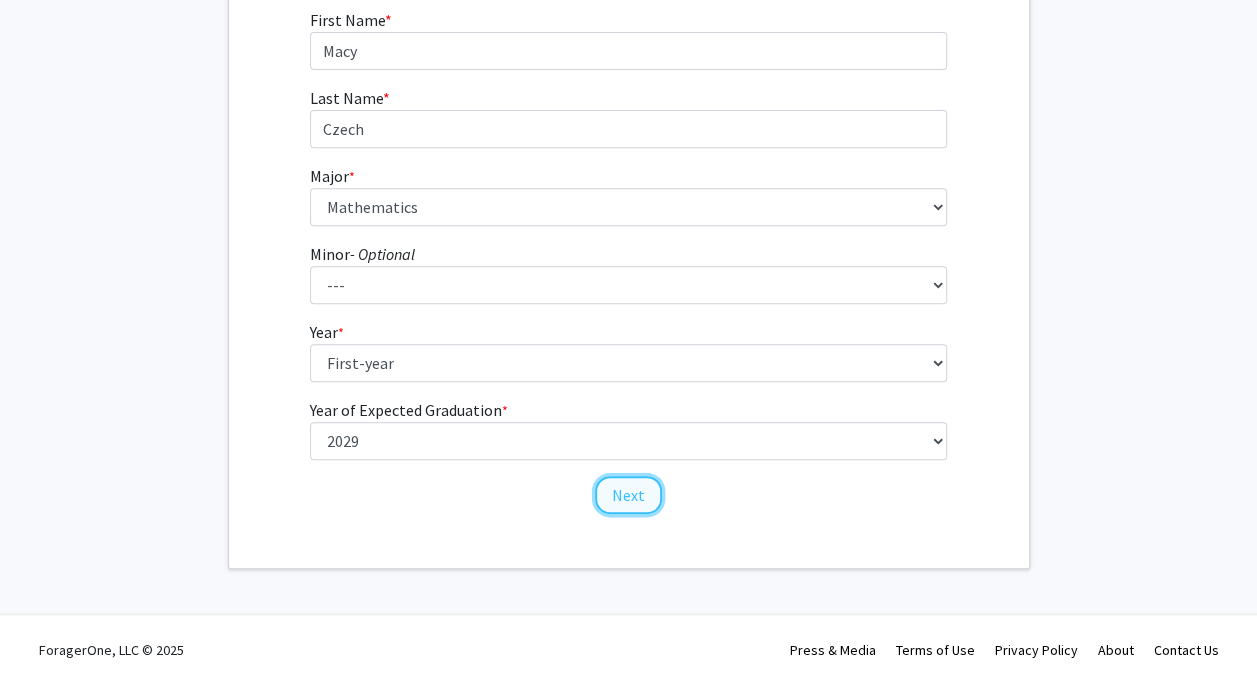click on "Next" 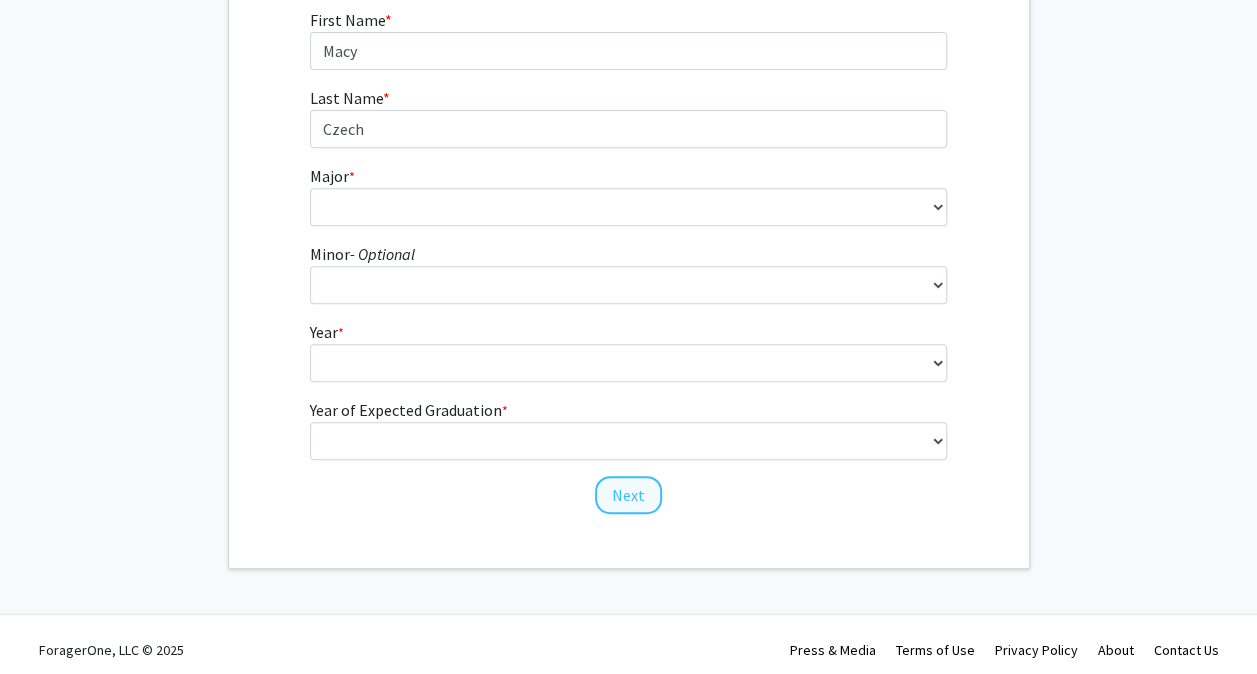 scroll, scrollTop: 0, scrollLeft: 0, axis: both 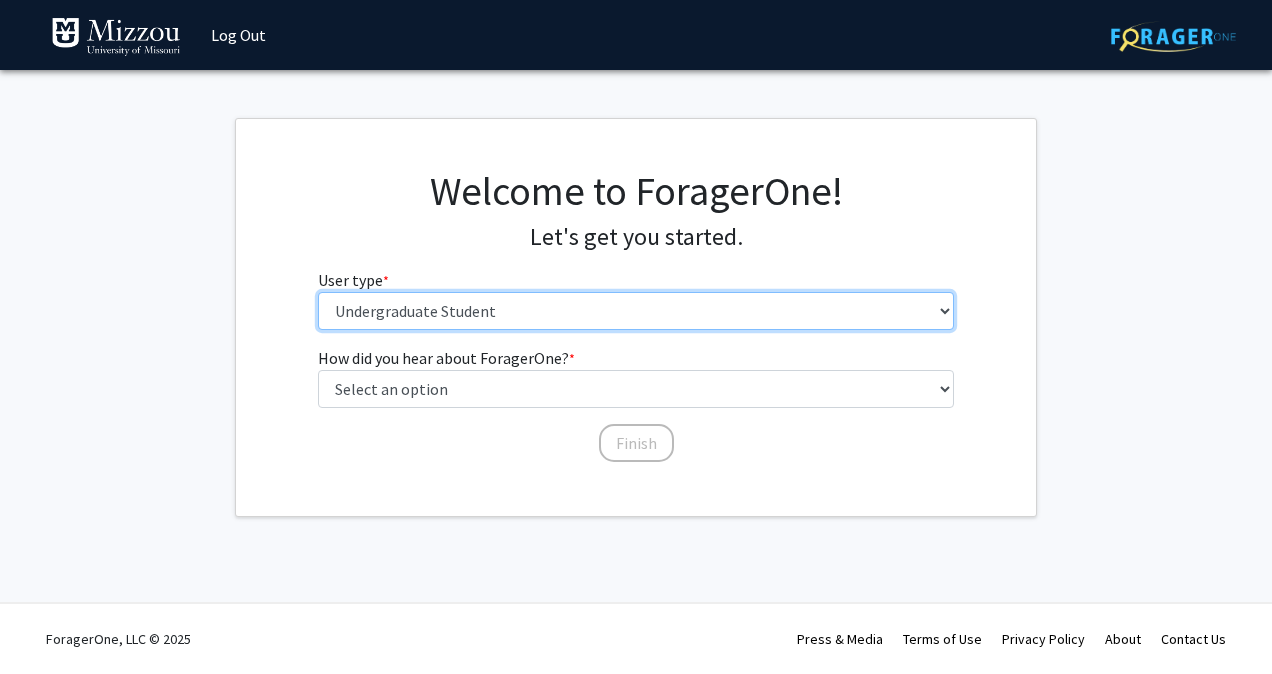click on "Please tell us who you are  Undergraduate Student   Master's Student   Doctoral Candidate (PhD, MD, DMD, PharmD, etc.)   Postdoctoral Researcher / Research Staff / Medical Resident / Medical Fellow   Faculty   Administrative Staff" at bounding box center [636, 311] 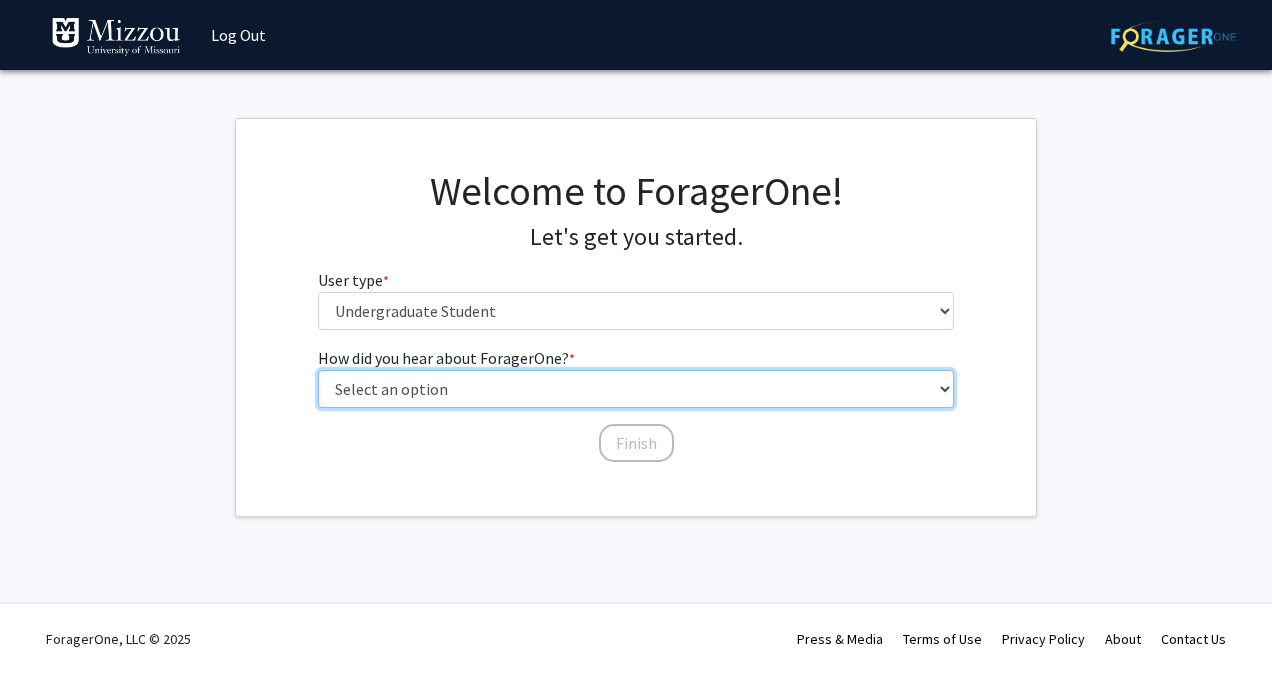 click on "Select an option  Peer/student recommendation   Faculty/staff recommendation   University website   University email or newsletter   Other" at bounding box center [636, 389] 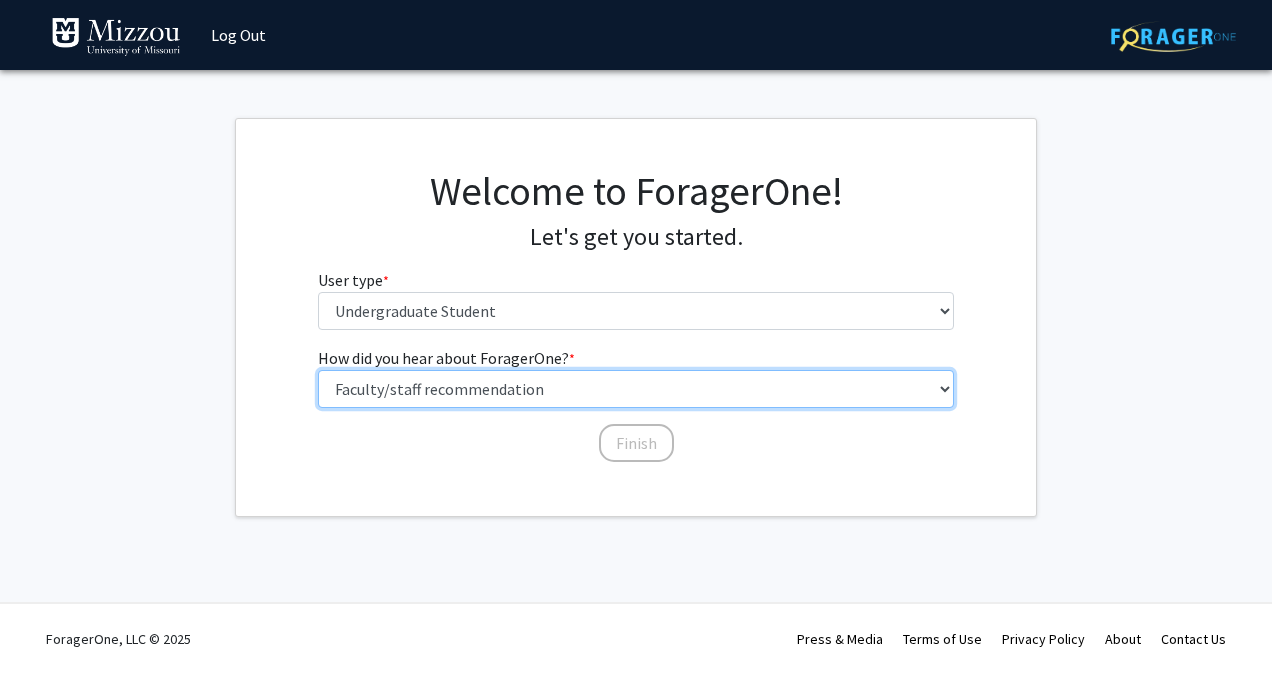 click on "Select an option  Peer/student recommendation   Faculty/staff recommendation   University website   University email or newsletter   Other" at bounding box center [636, 389] 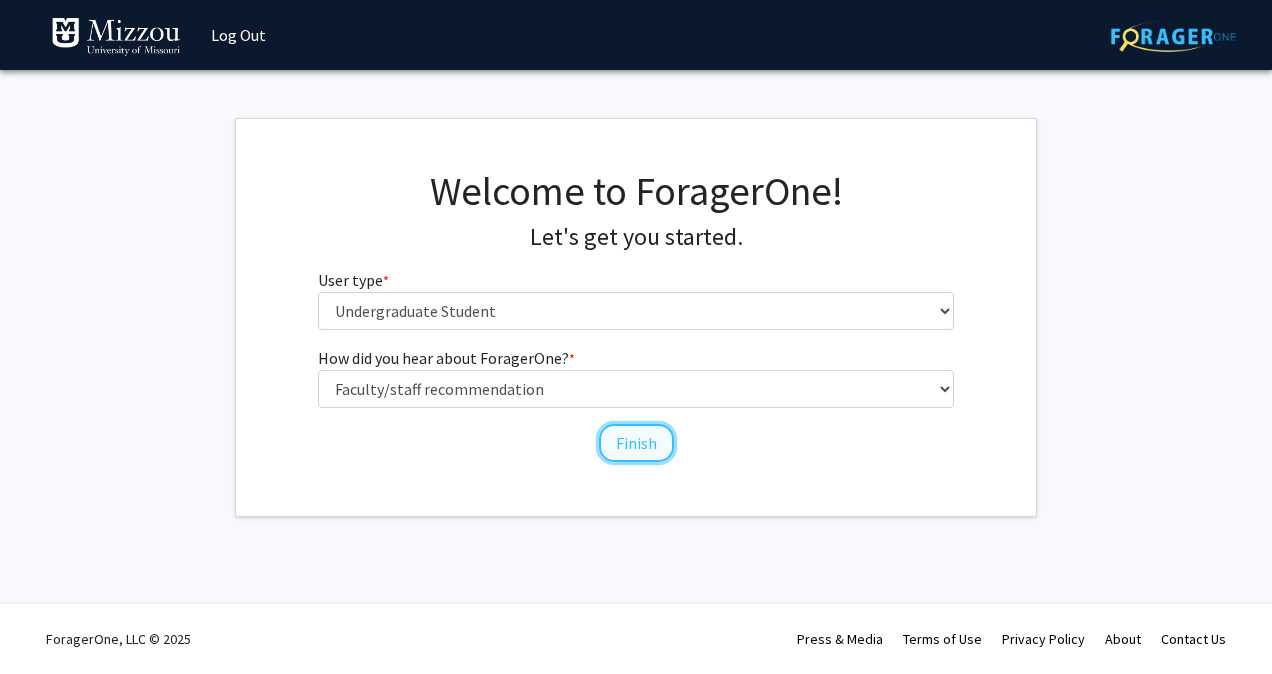 click on "Finish" 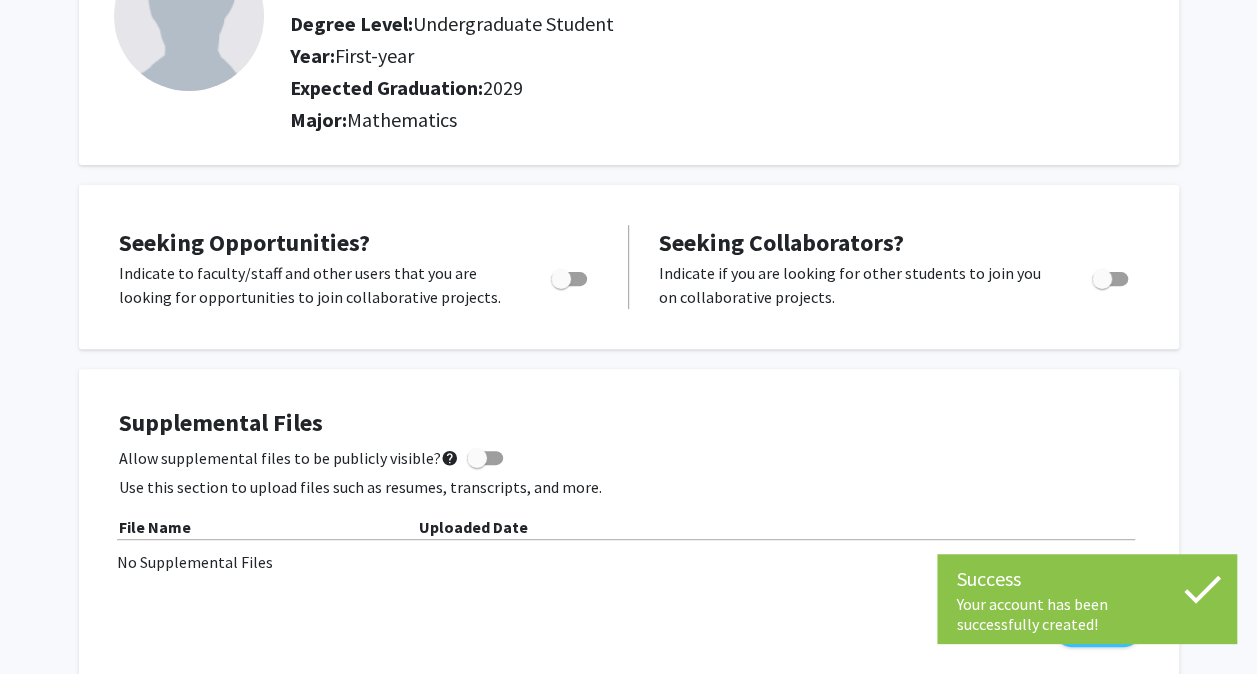 scroll, scrollTop: 190, scrollLeft: 0, axis: vertical 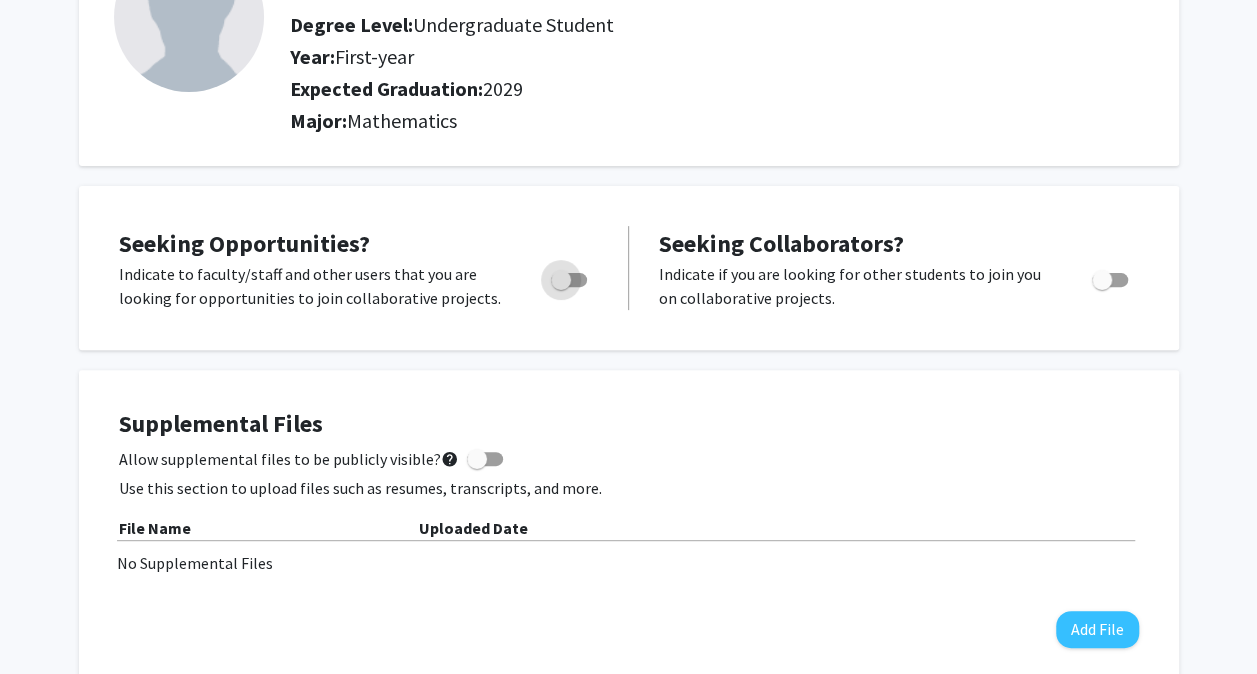 click at bounding box center [561, 280] 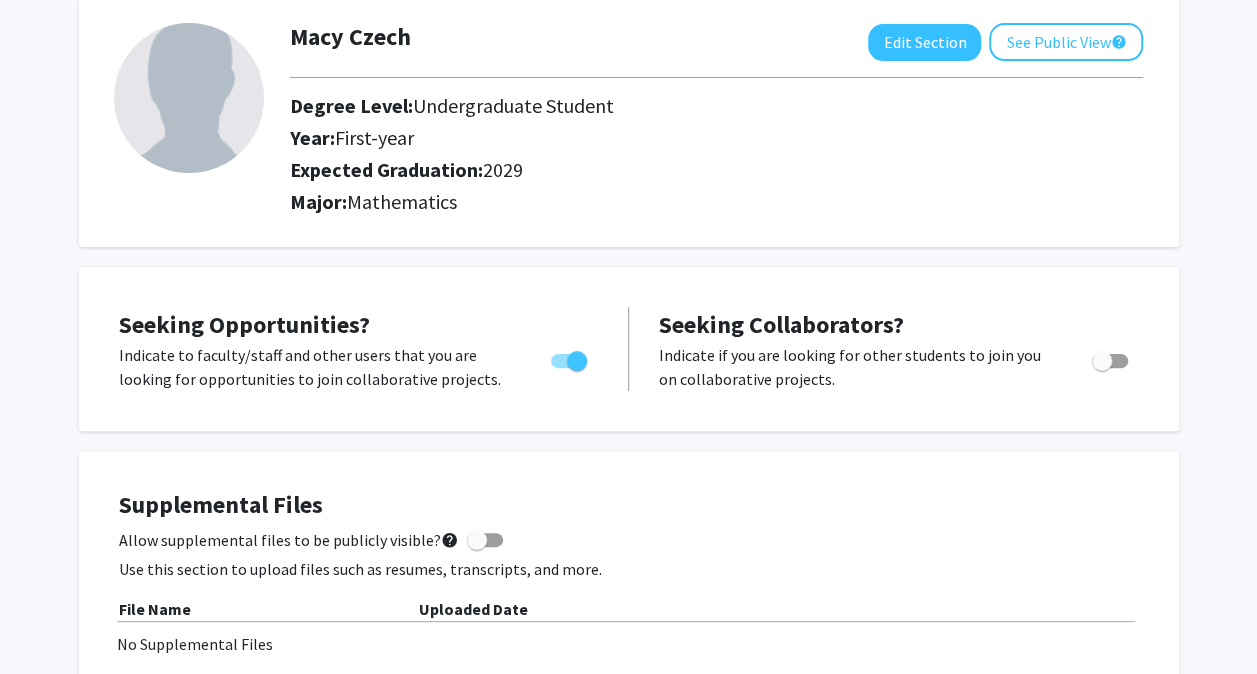scroll, scrollTop: 0, scrollLeft: 0, axis: both 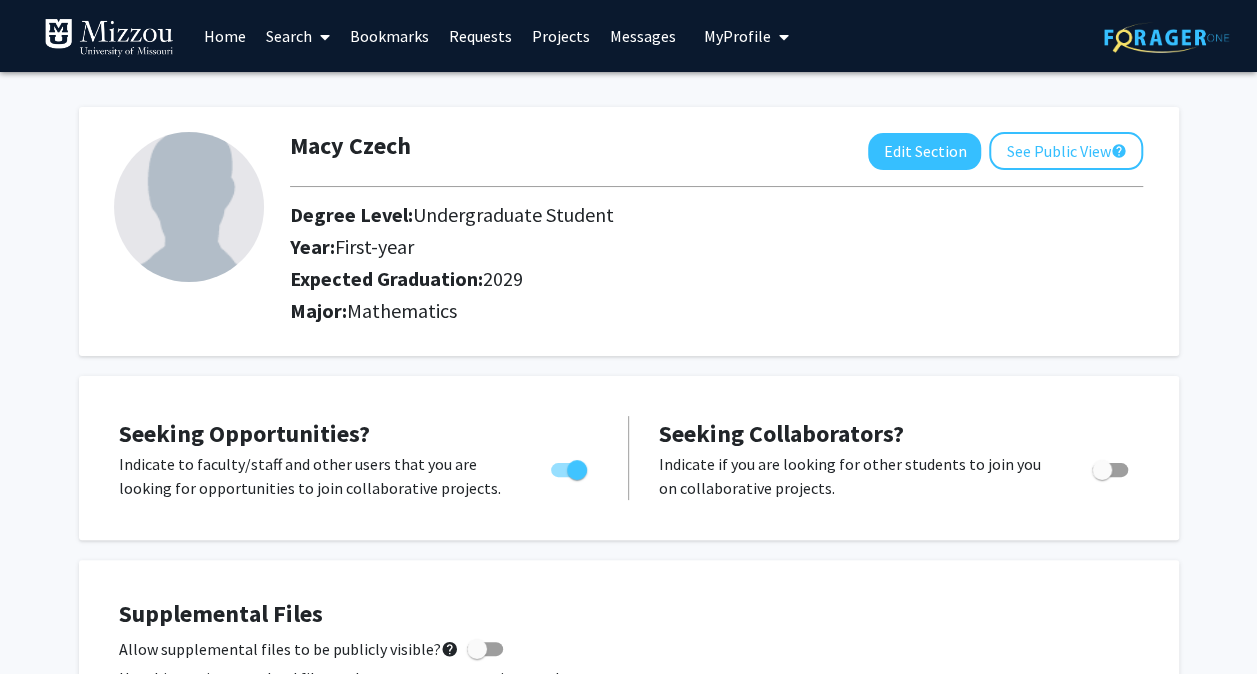 click on "Search" at bounding box center (298, 36) 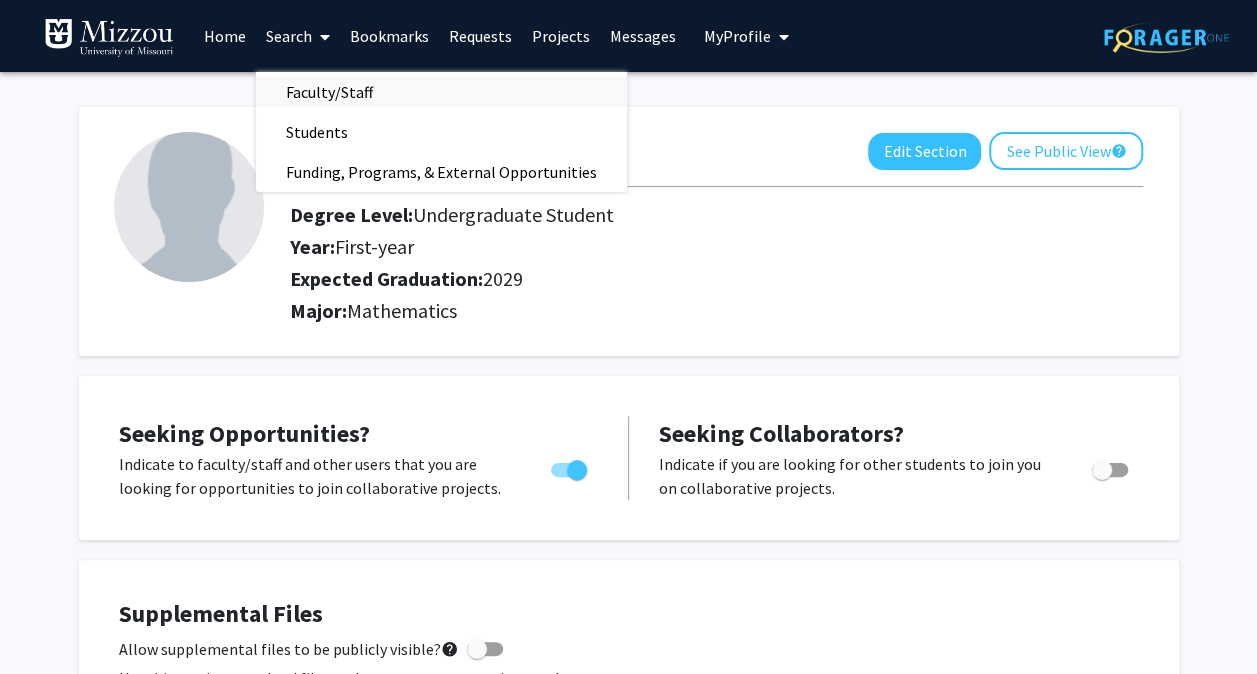 click on "Faculty/Staff" at bounding box center [329, 92] 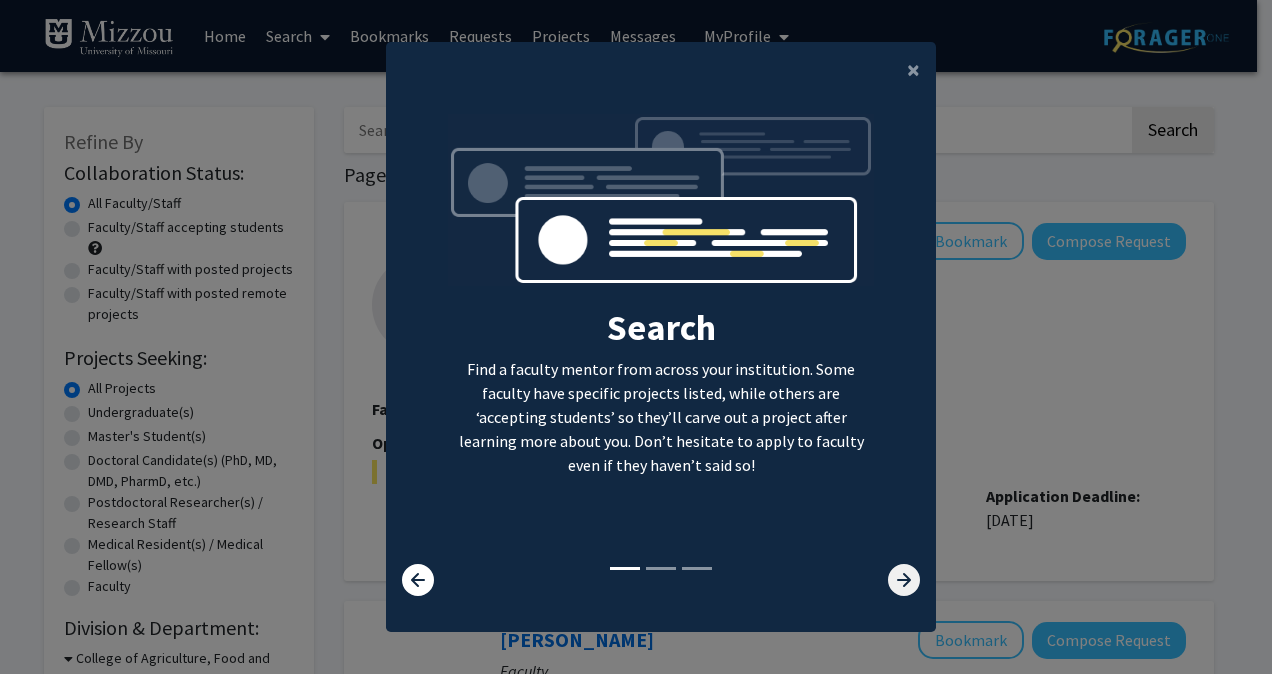 click 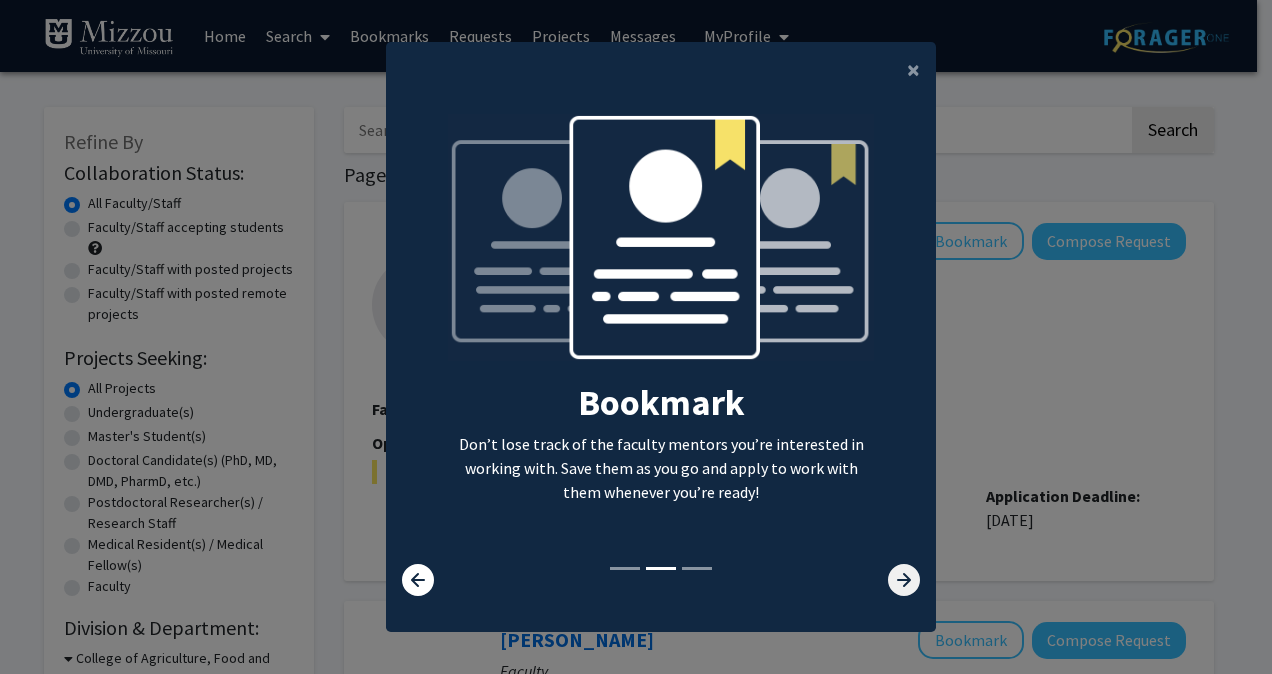 click 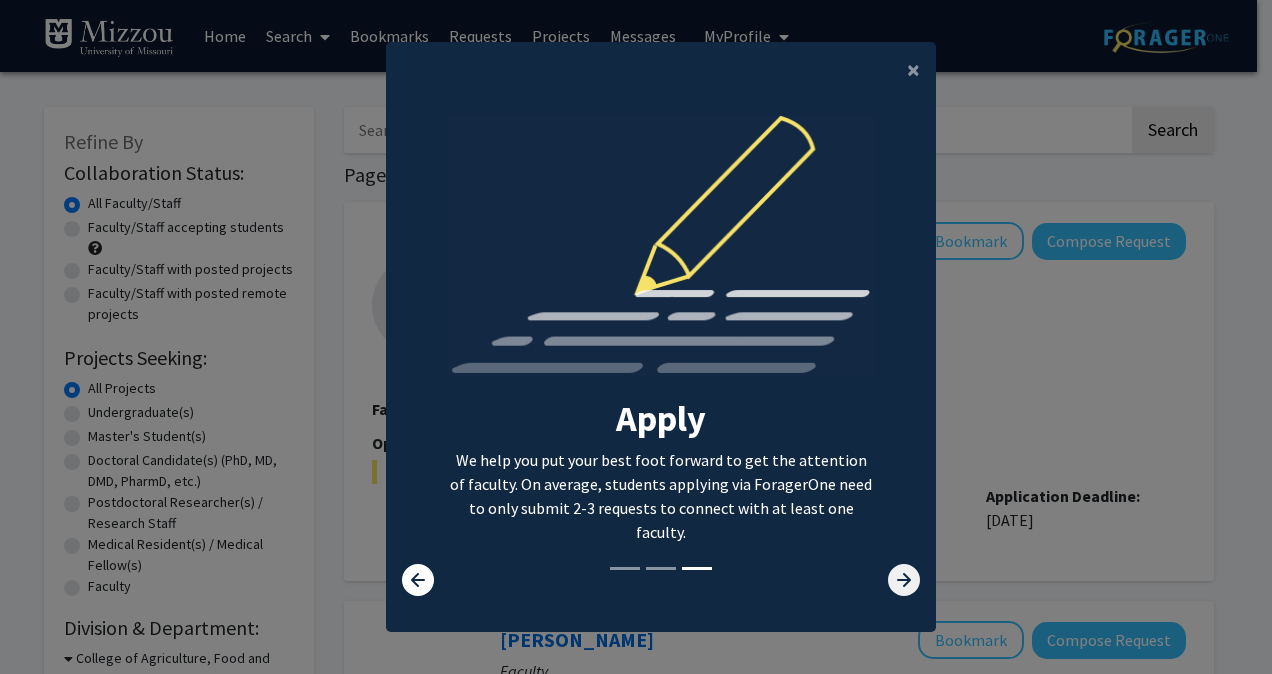 click 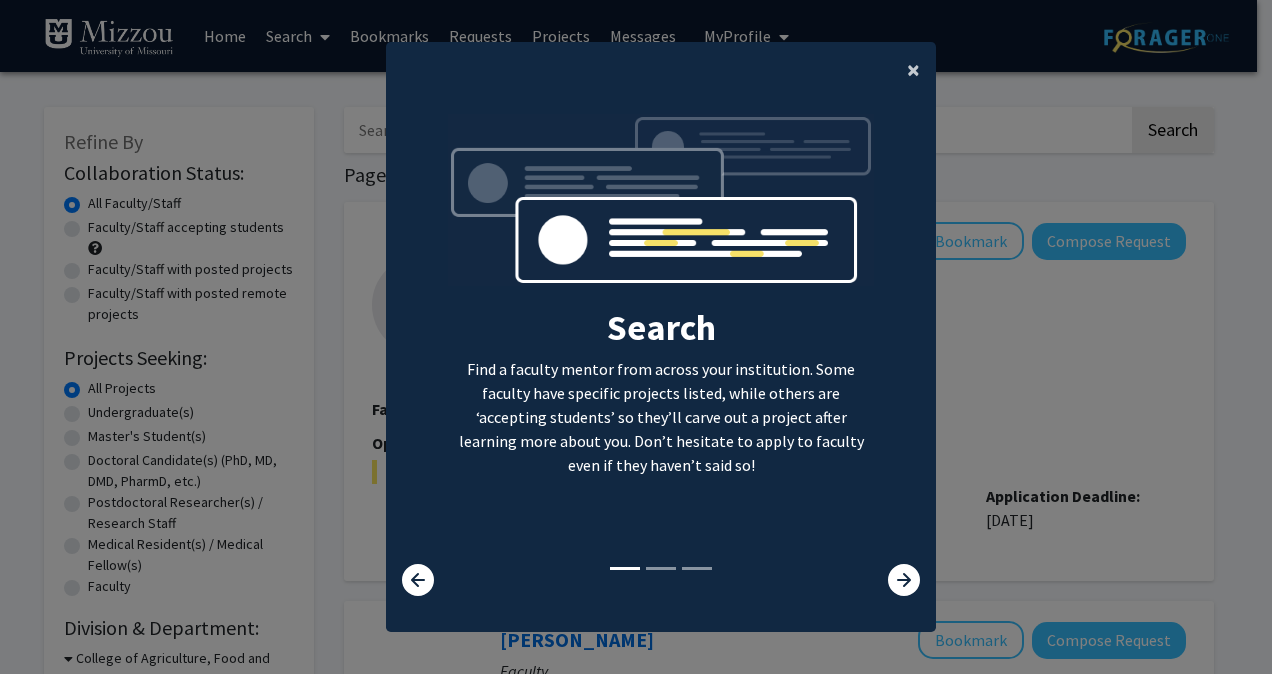 click on "×" 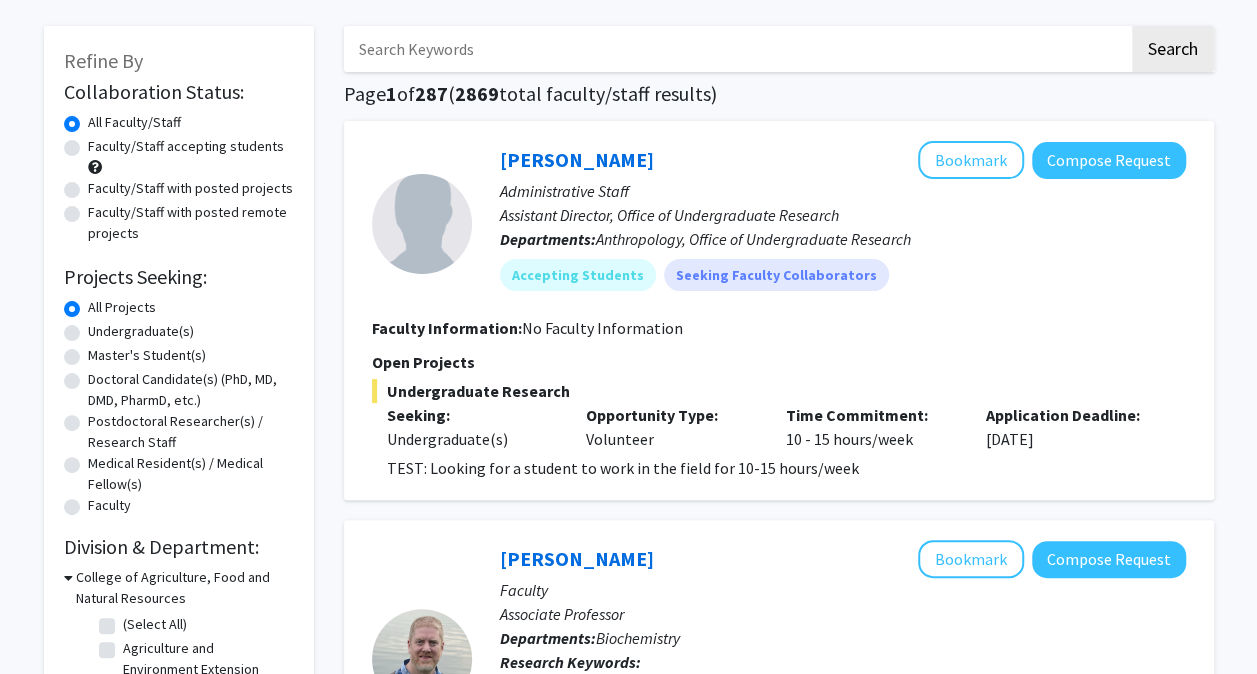 scroll, scrollTop: 82, scrollLeft: 0, axis: vertical 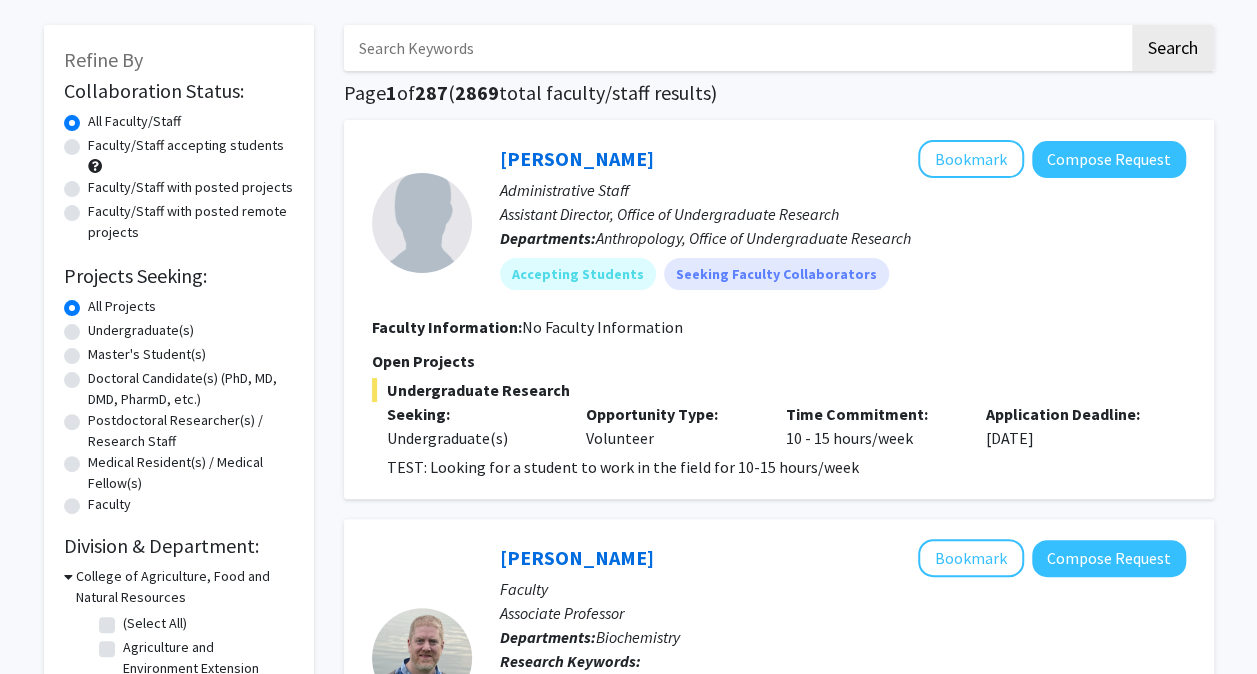 click on "Undergraduate(s)" 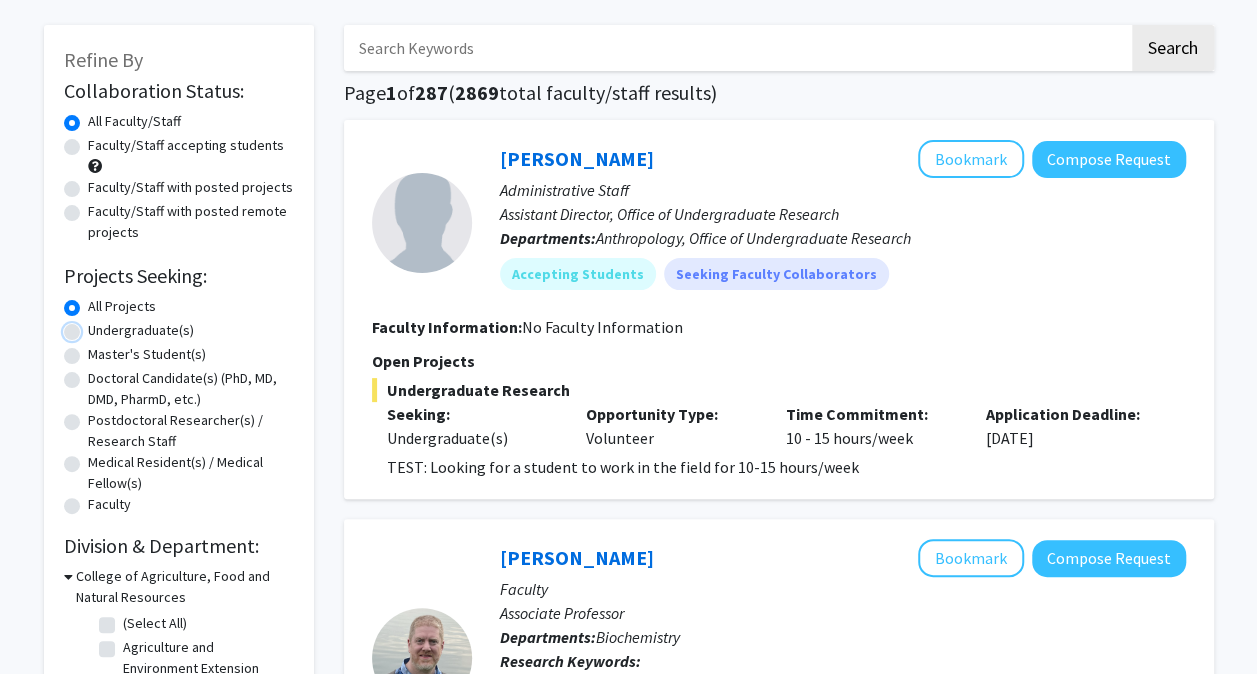 click on "Undergraduate(s)" at bounding box center [94, 326] 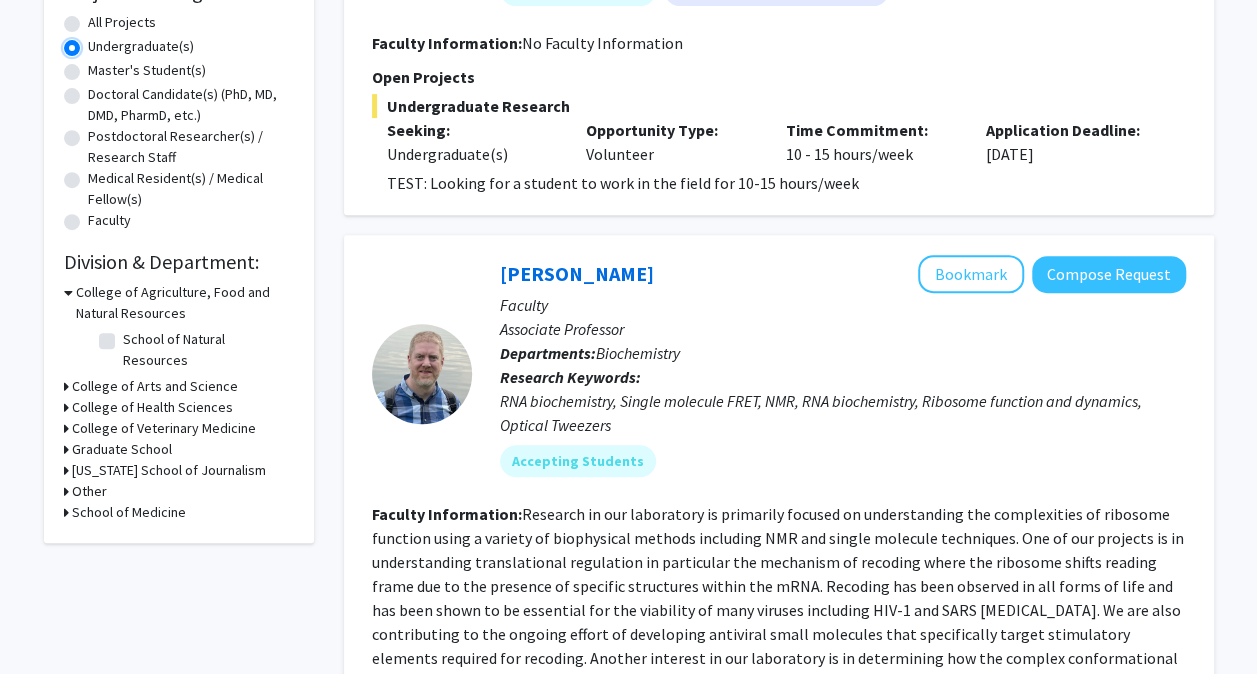 scroll, scrollTop: 371, scrollLeft: 0, axis: vertical 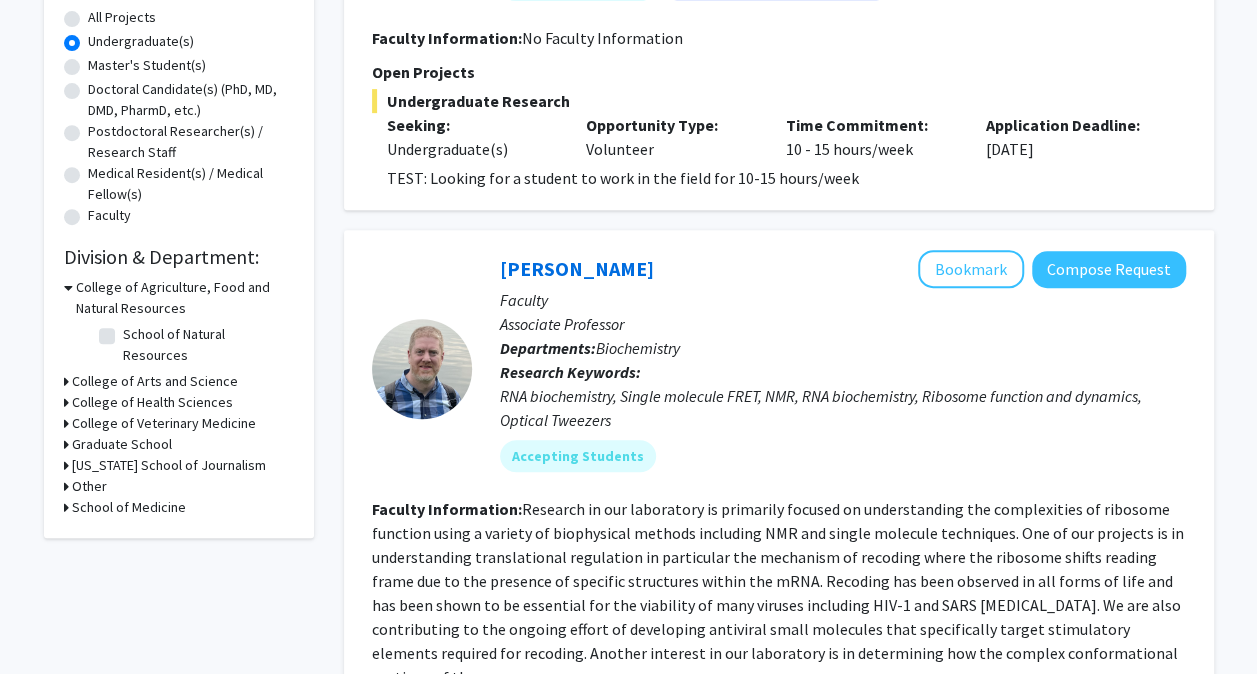 click on "College of Arts and Science" at bounding box center (155, 381) 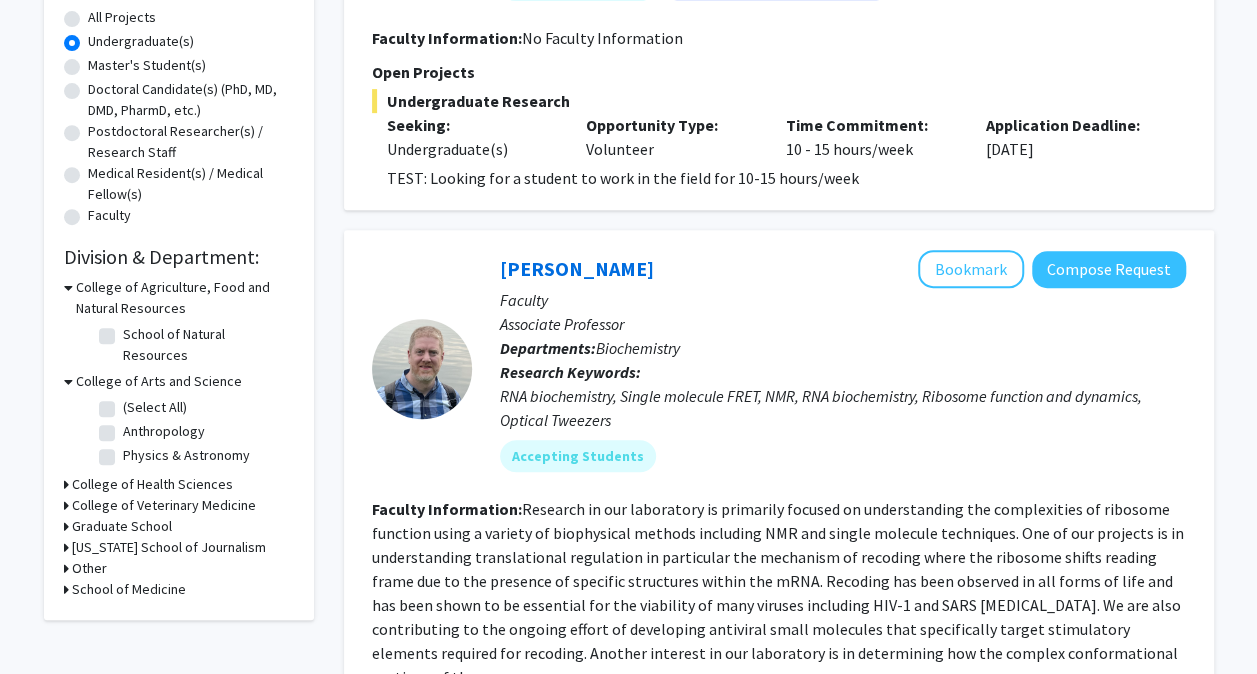 click on "Physics & Astronomy" 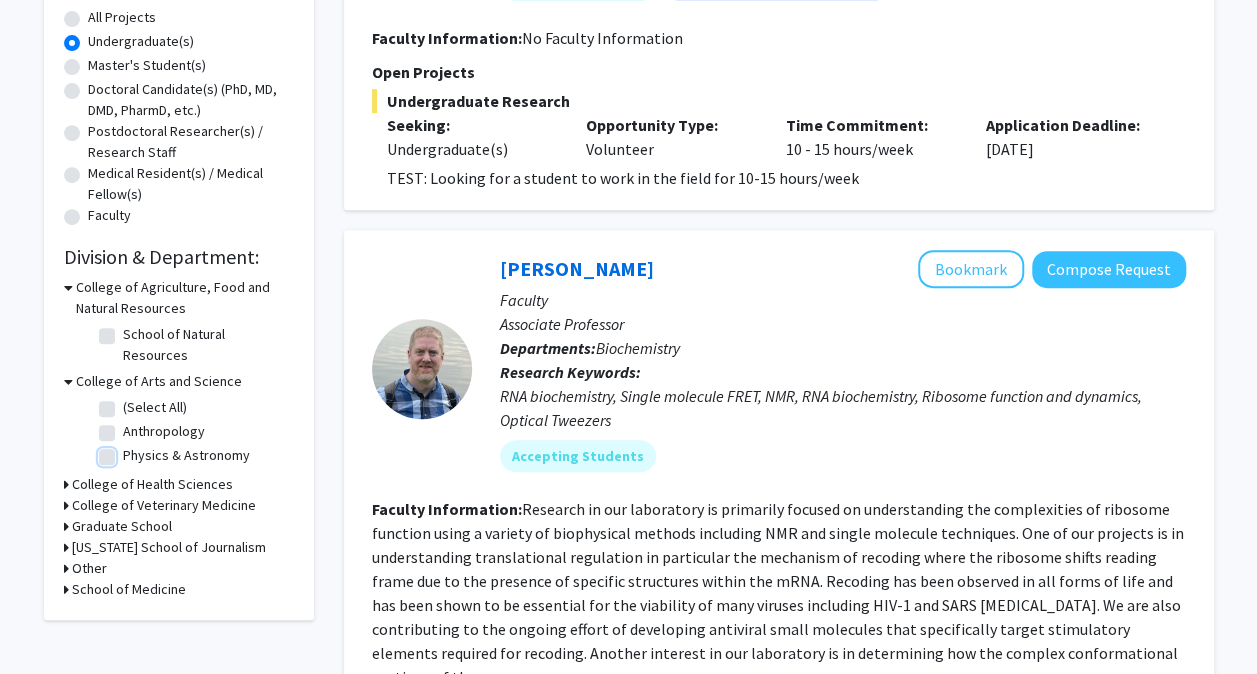 click on "Physics & Astronomy" at bounding box center (129, 451) 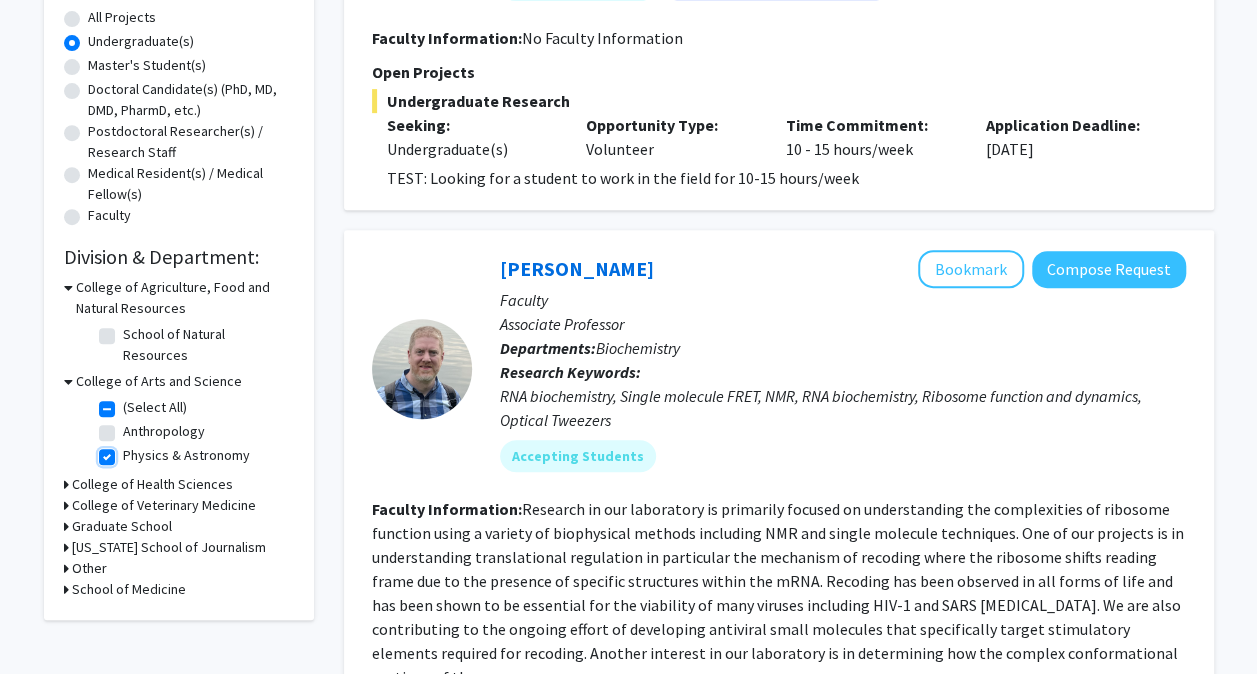 checkbox on "true" 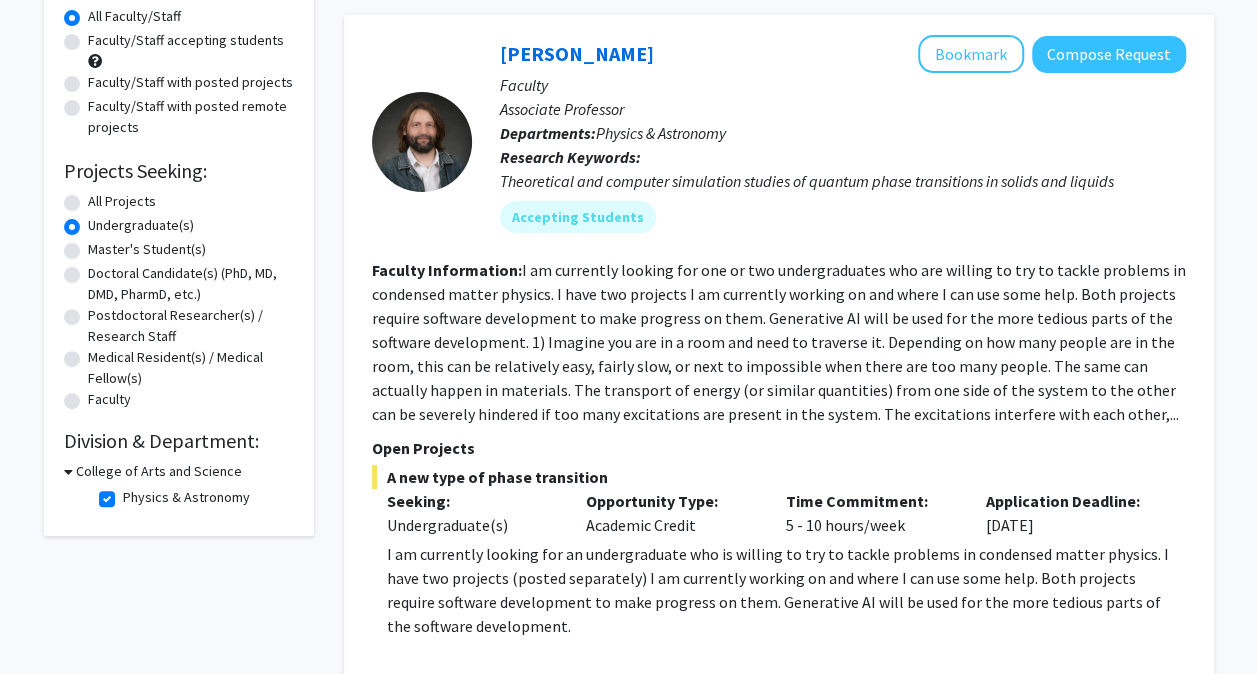 scroll, scrollTop: 186, scrollLeft: 0, axis: vertical 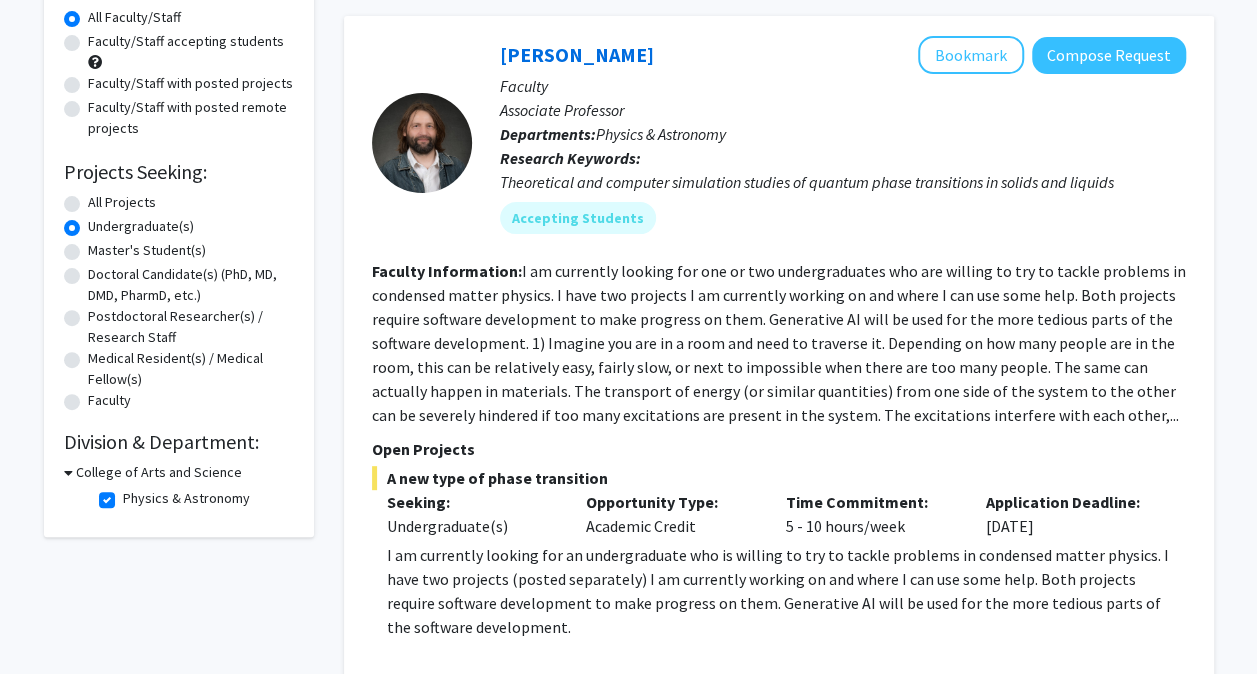 click 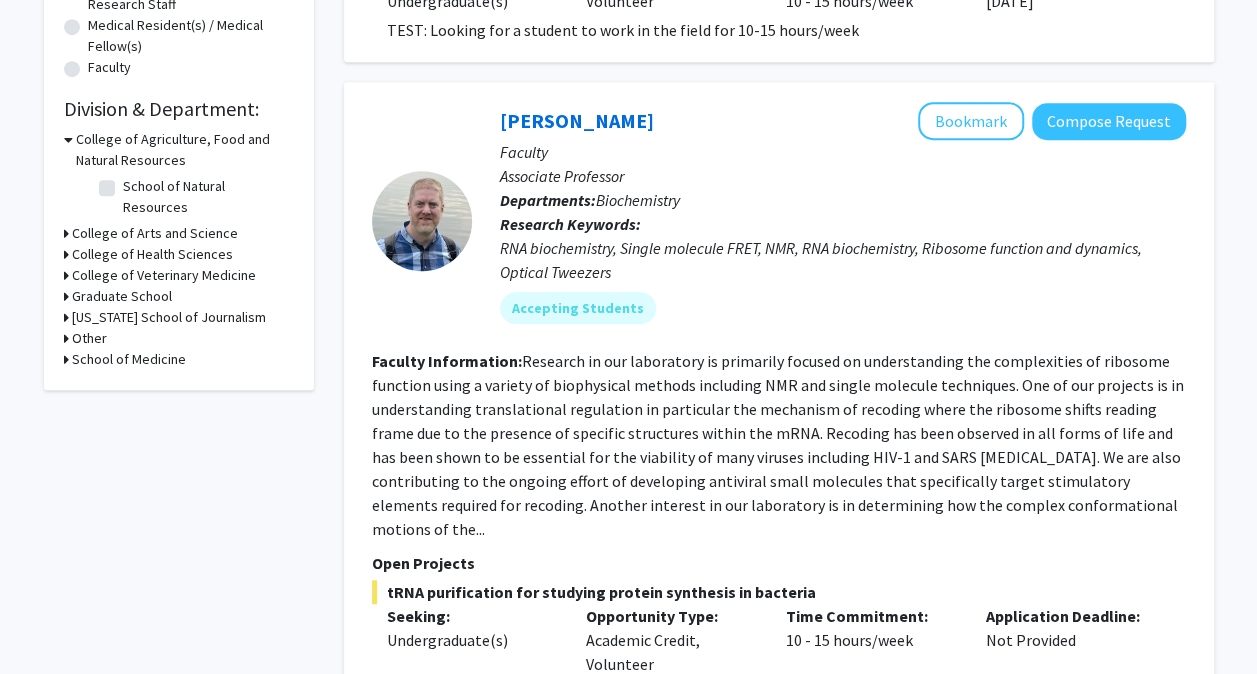 scroll, scrollTop: 528, scrollLeft: 0, axis: vertical 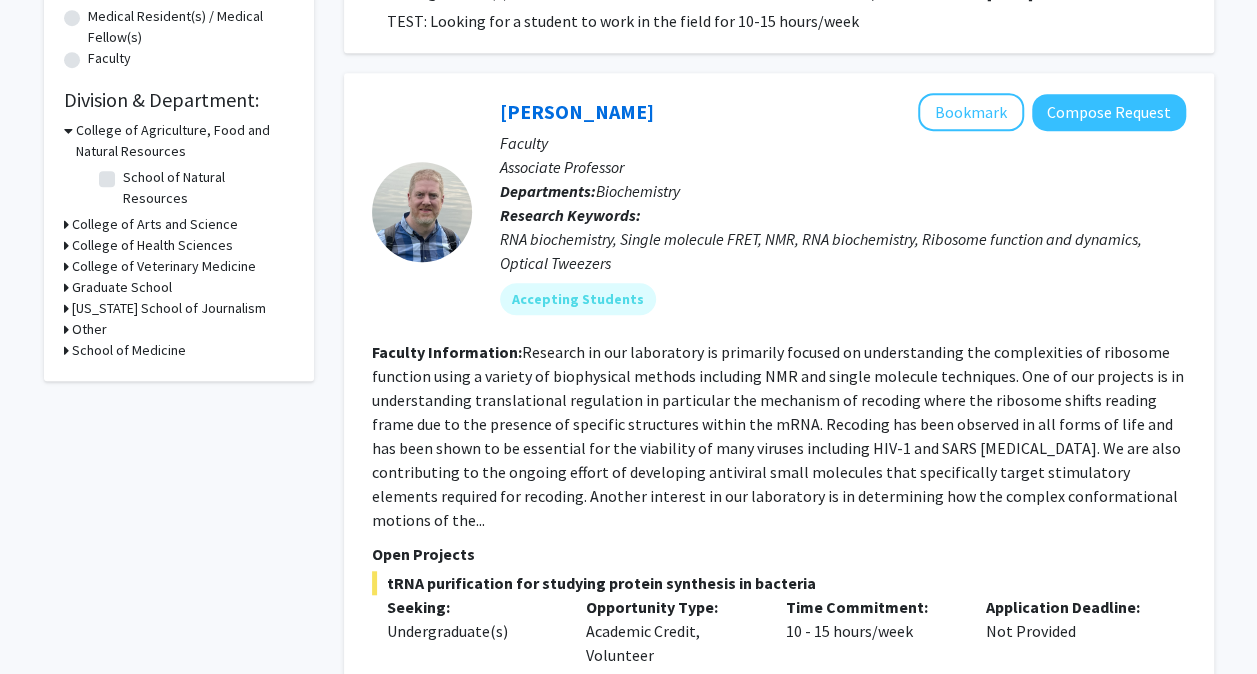 click 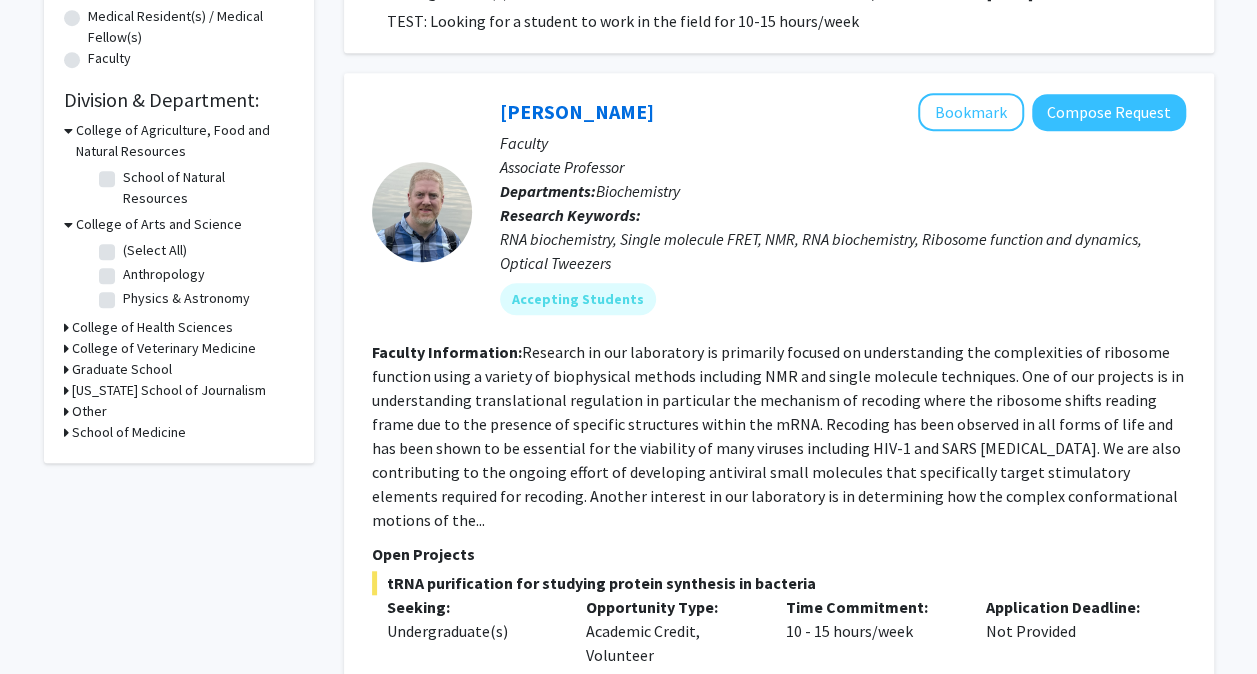 click on "Refine By Collaboration Status: Collaboration Status  All Faculty/Staff    Collaboration Status  Faculty/Staff accepting students    Collaboration Status  Faculty/Staff with posted projects    Collaboration Status  Faculty/Staff with posted remote projects    Projects Seeking: Projects Seeking Level  All Projects    Projects Seeking Level  Undergraduate(s)    Projects Seeking Level  Master's Student(s)    Projects Seeking Level  Doctoral Candidate(s) (PhD, MD, DMD, PharmD, etc.)    Projects Seeking Level  Postdoctoral Researcher(s) / Research Staff    Projects Seeking Level  Medical Resident(s) / Medical Fellow(s)    Projects Seeking Level  Faculty    Division & Department:      College of Agriculture, Food and Natural Resources  School of Natural Resources  School of Natural Resources       College of Arts and Science  (Select All)  (Select All)  Anthropology  Anthropology  Physics & Astronomy  Physics & Astronomy       College of Health Sciences       College of Veterinary Medicine" 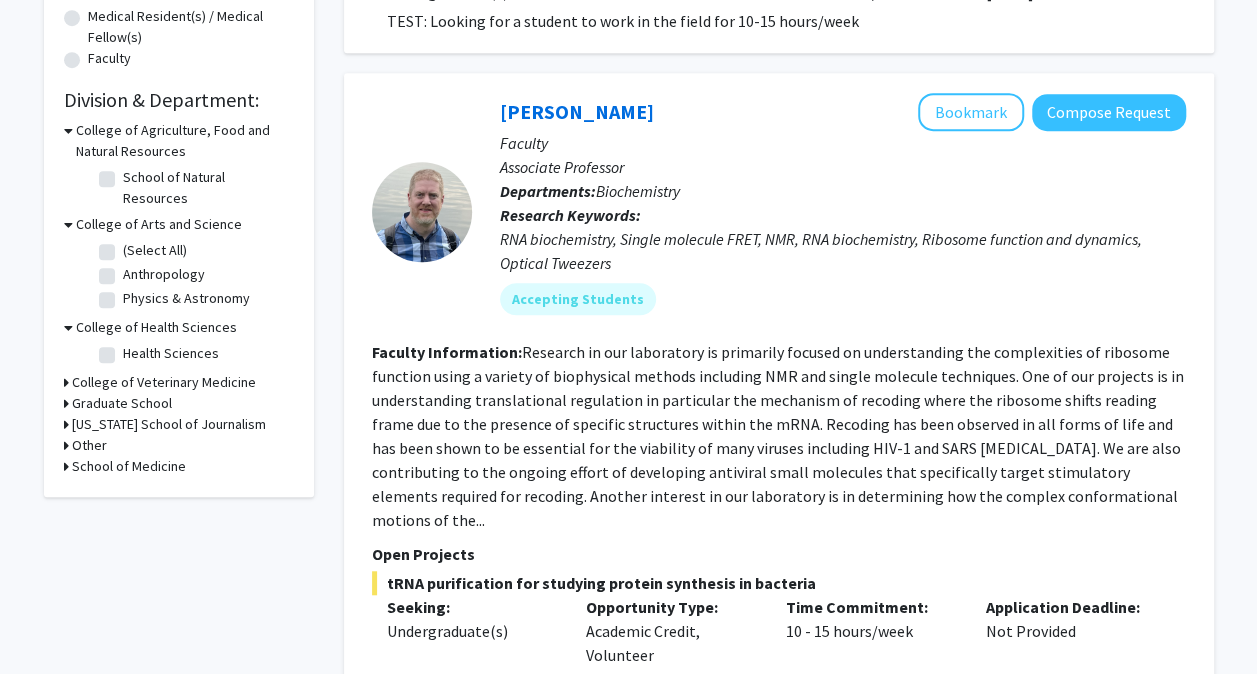 click 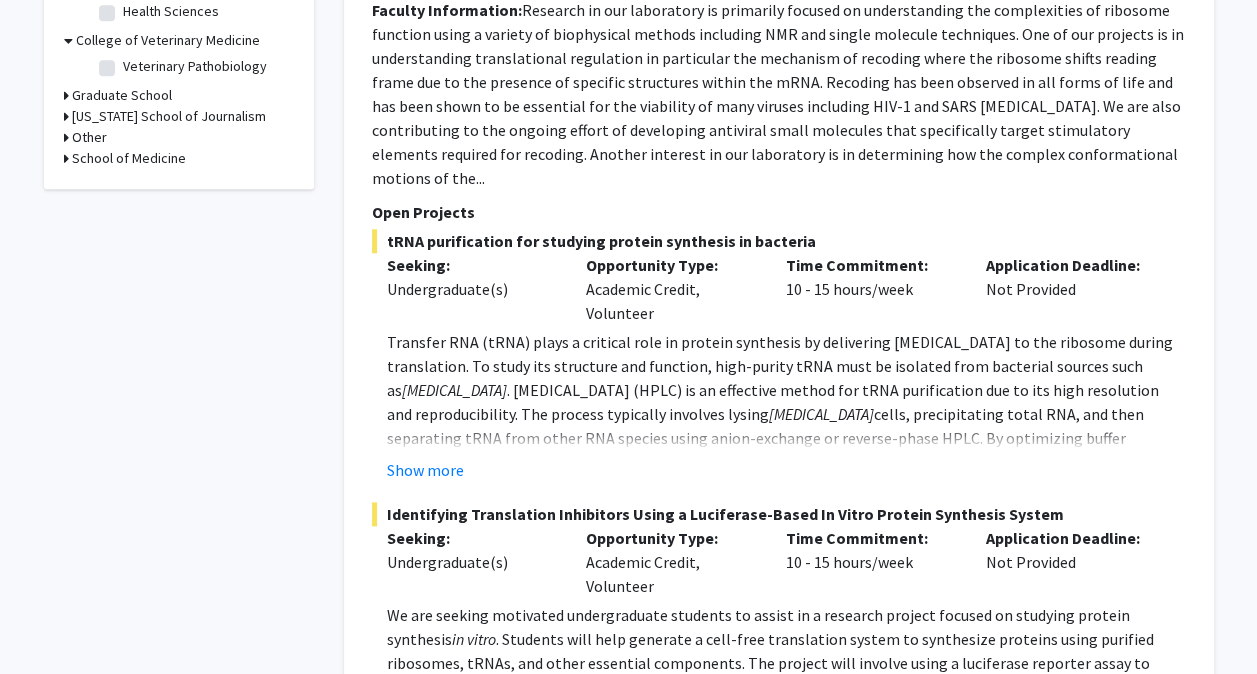 scroll, scrollTop: 904, scrollLeft: 0, axis: vertical 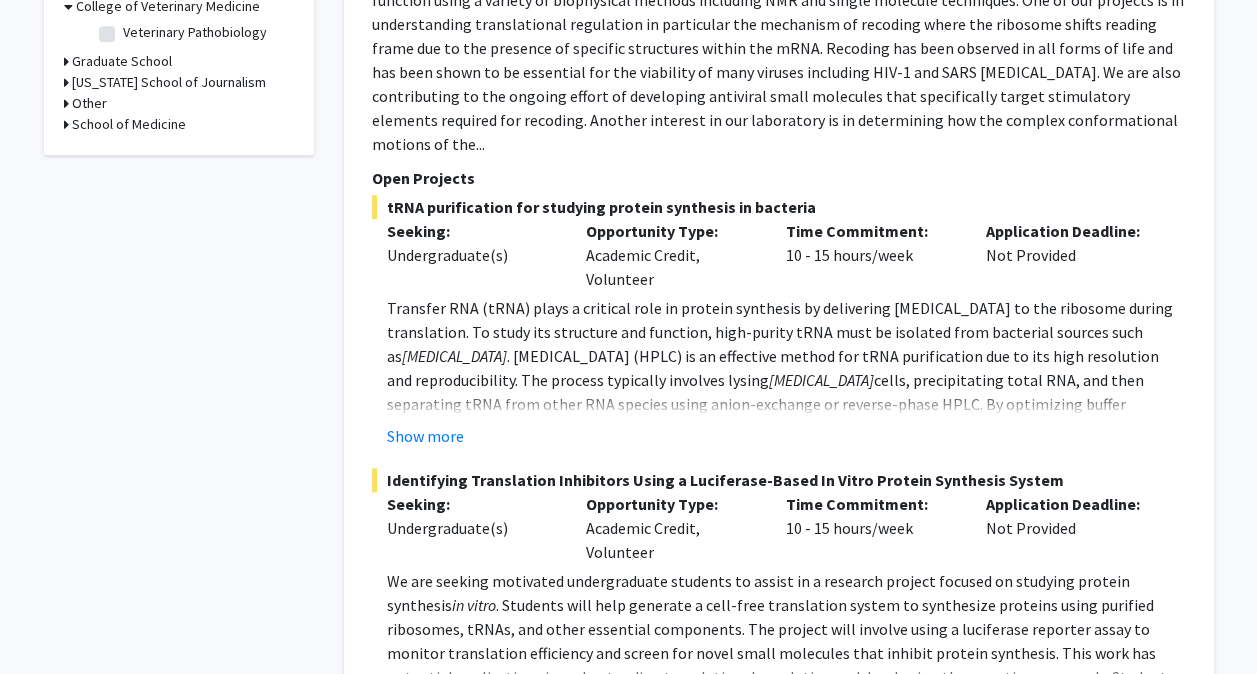 click on "Refine By Collaboration Status: Collaboration Status  All Faculty/Staff    Collaboration Status  Faculty/Staff accepting students    Collaboration Status  Faculty/Staff with posted projects    Collaboration Status  Faculty/Staff with posted remote projects    Projects Seeking: Projects Seeking Level  All Projects    Projects Seeking Level  Undergraduate(s)    Projects Seeking Level  Master's Student(s)    Projects Seeking Level  Doctoral Candidate(s) (PhD, MD, DMD, PharmD, etc.)    Projects Seeking Level  Postdoctoral Researcher(s) / Research Staff    Projects Seeking Level  Medical Resident(s) / Medical Fellow(s)    Projects Seeking Level  Faculty    Division & Department:      College of Agriculture, Food and Natural Resources  School of Natural Resources  School of Natural Resources       College of Arts and Science  (Select All)  (Select All)  Anthropology  Anthropology  Physics & Astronomy  Physics & Astronomy       College of Health Sciences  Health Sciences  Health Sciences" 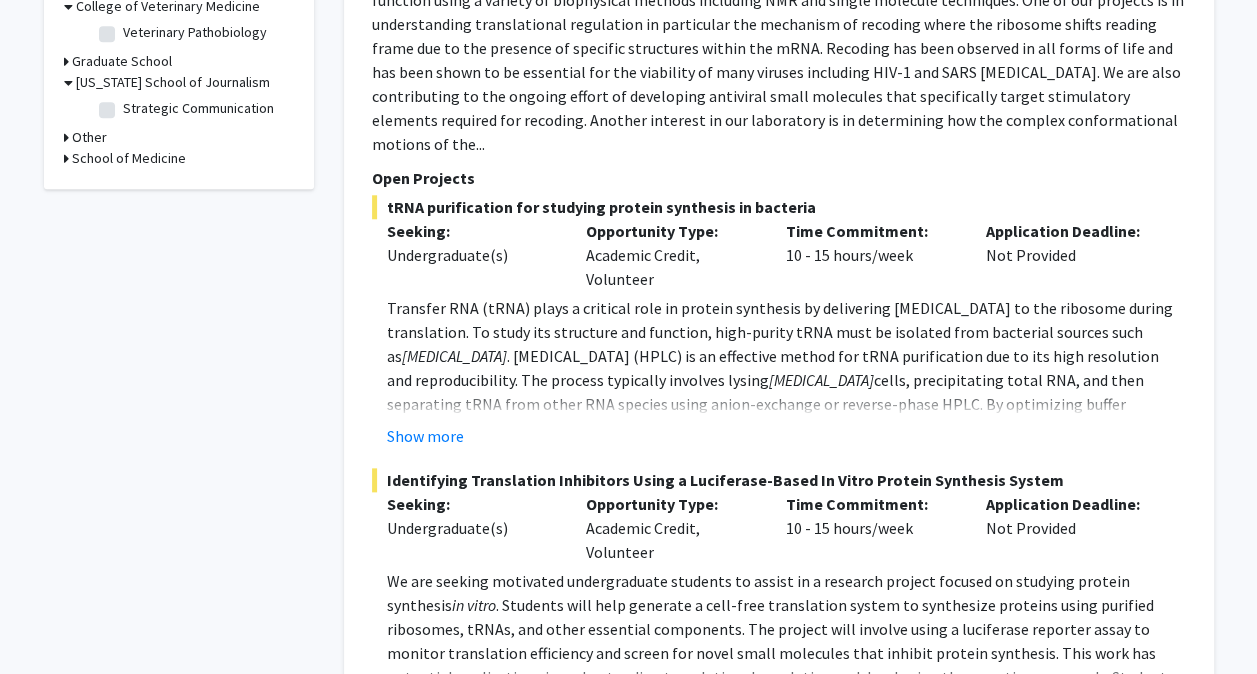 click on "Strategic Communication" 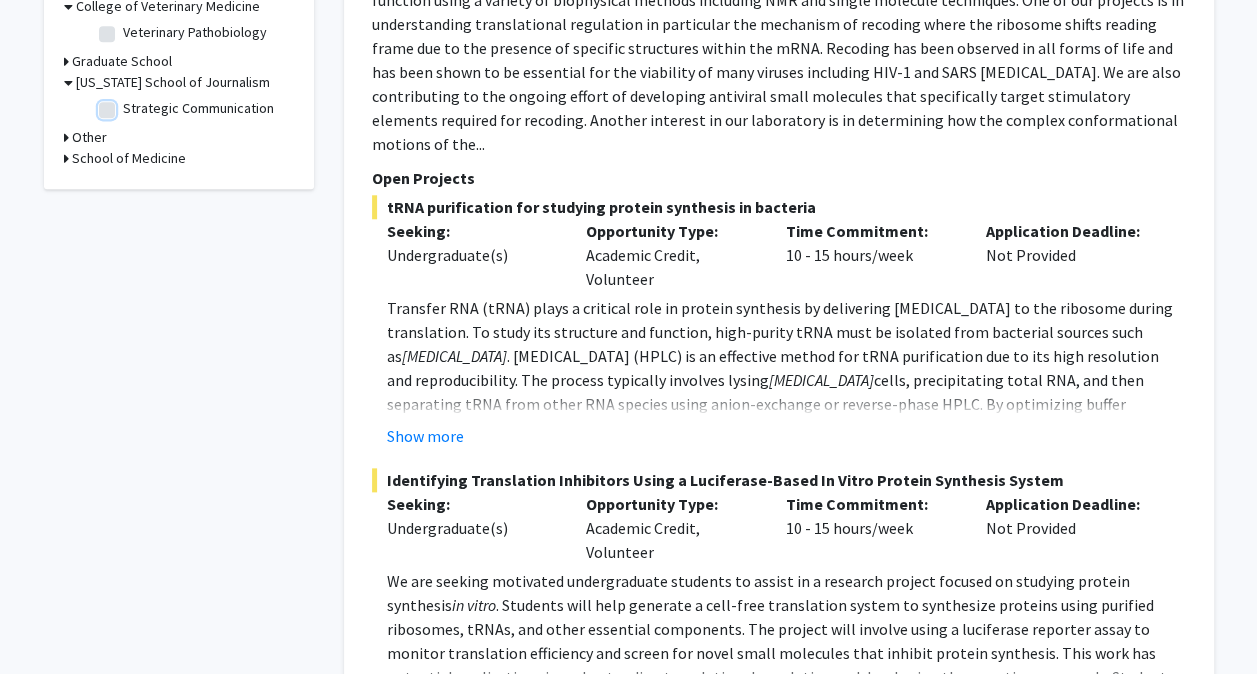 click on "Strategic Communication" at bounding box center (129, 104) 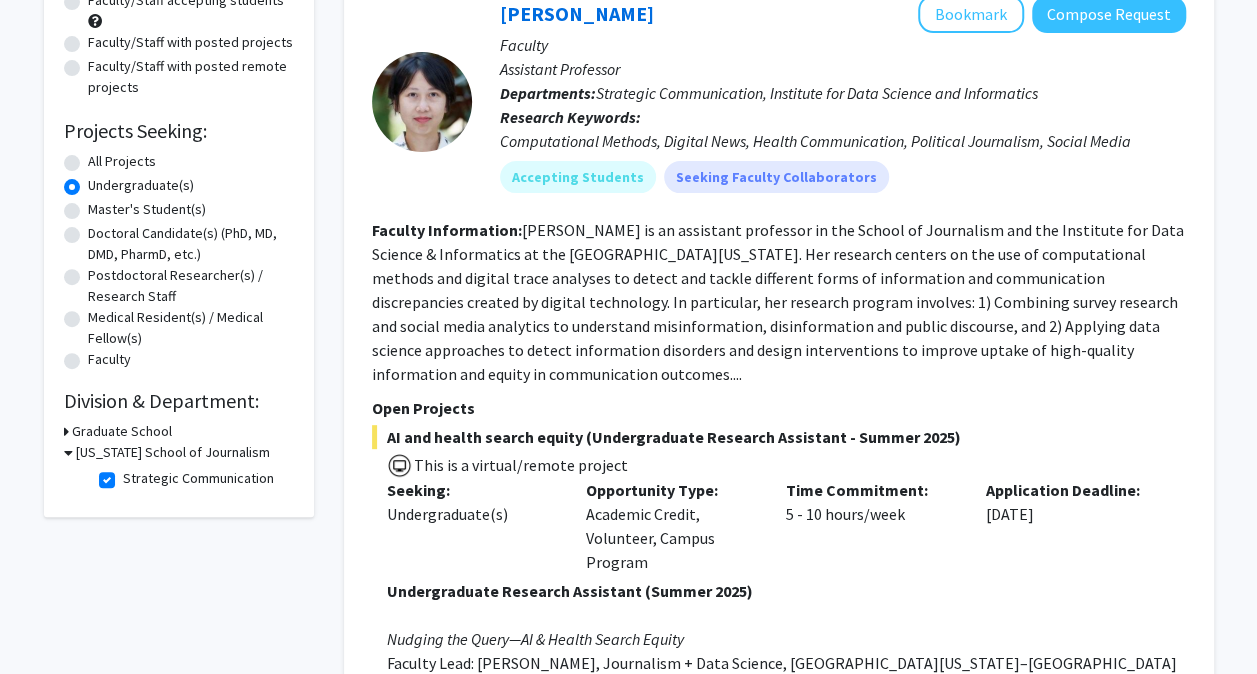 scroll, scrollTop: 0, scrollLeft: 0, axis: both 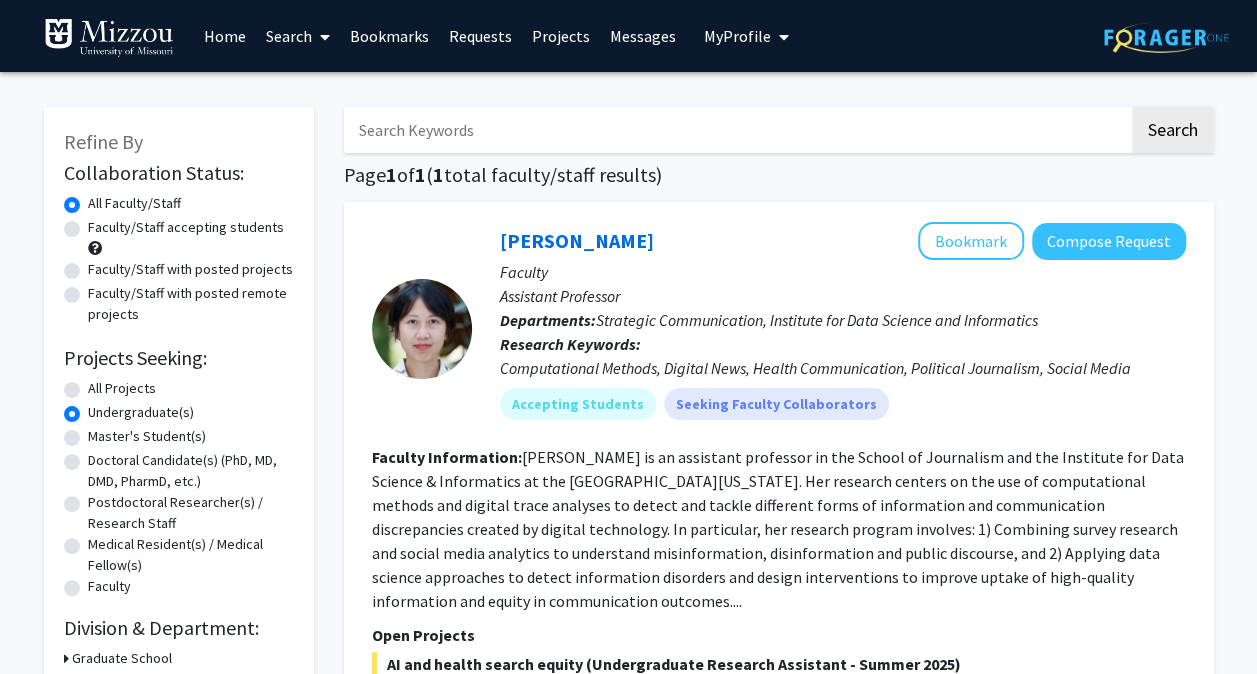 click on "Home" at bounding box center [225, 36] 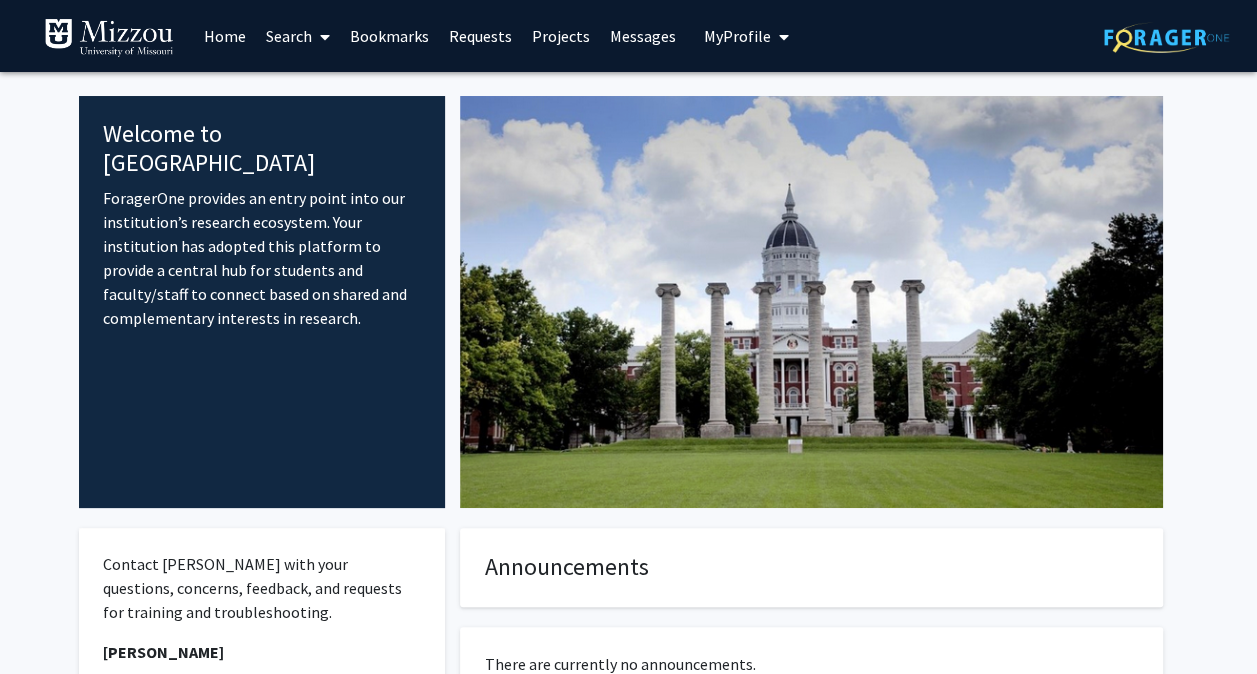 click on "My   Profile" at bounding box center (737, 36) 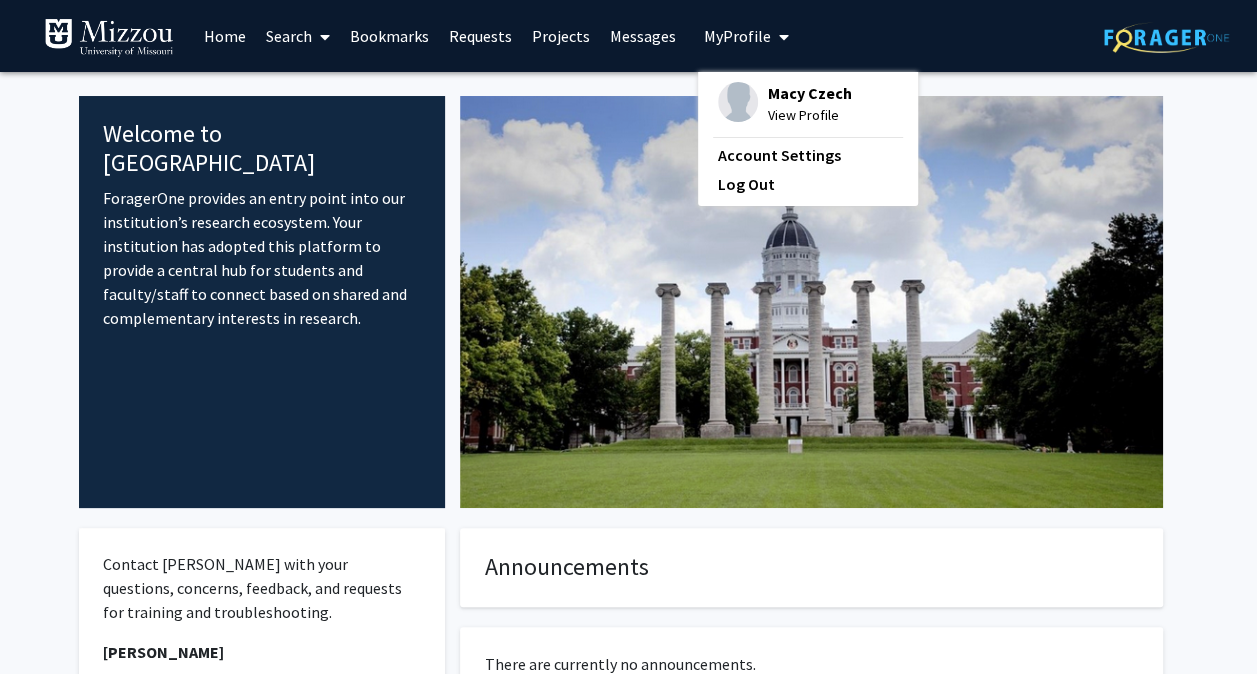 click on "Macy Czech" at bounding box center [810, 93] 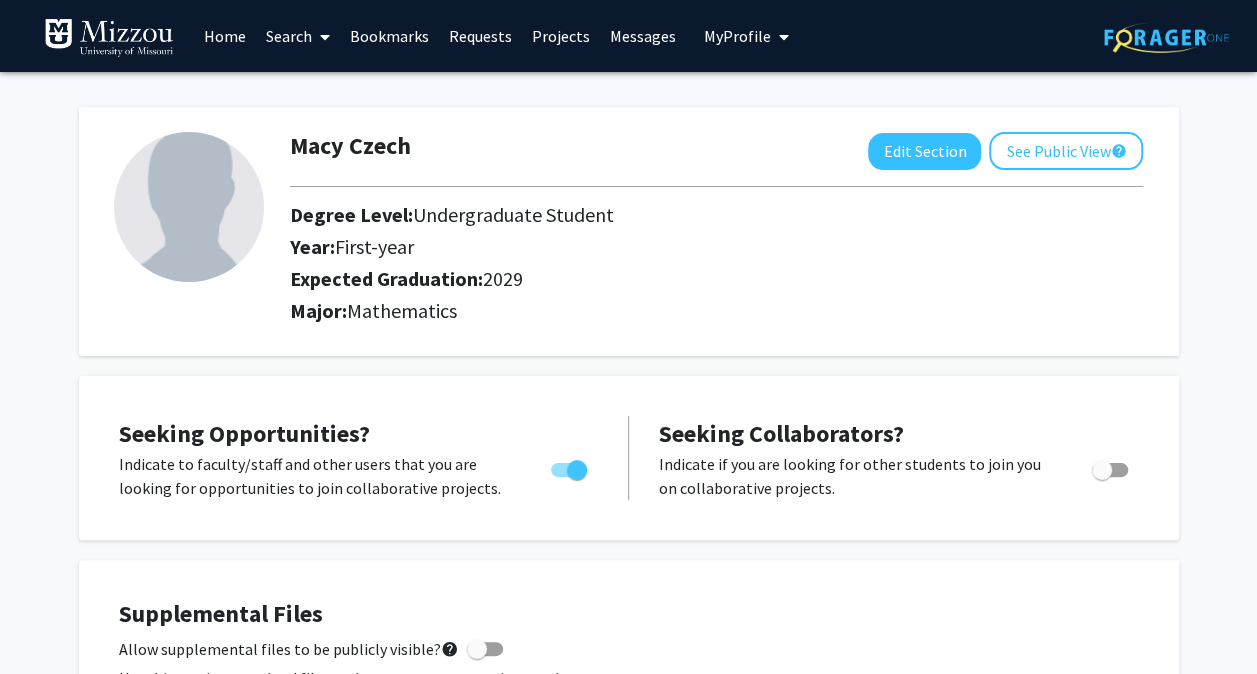 click on "My   Profile" at bounding box center [737, 36] 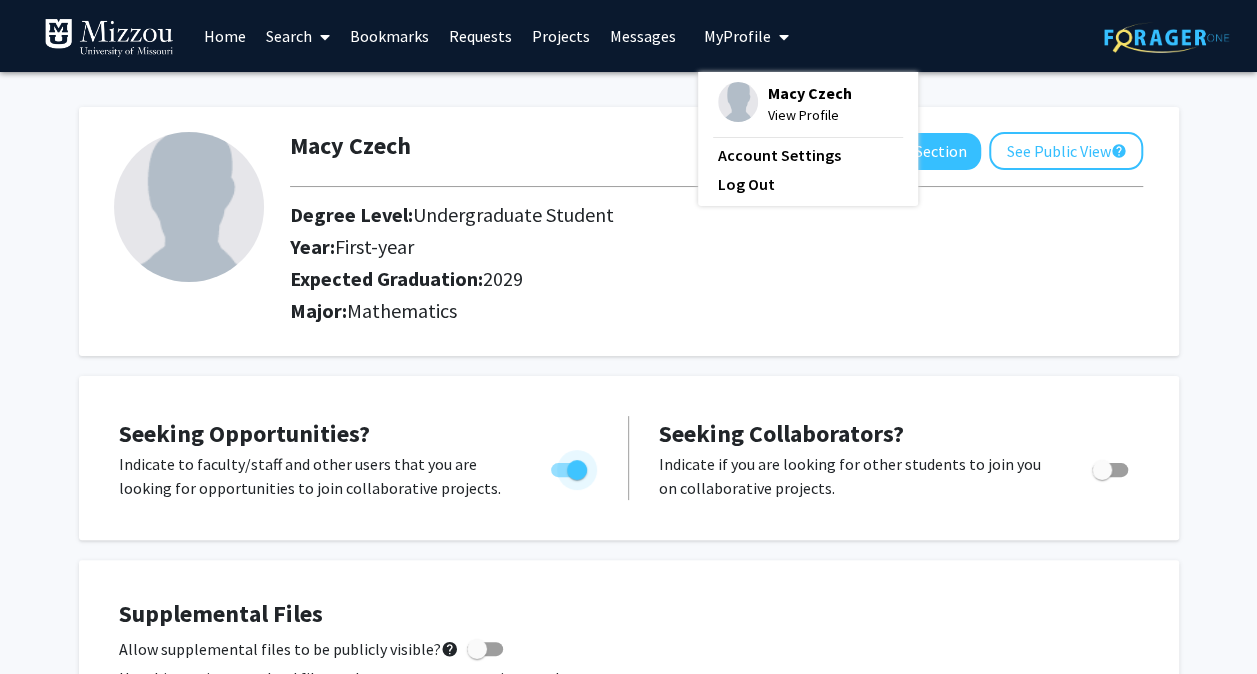 click at bounding box center [577, 470] 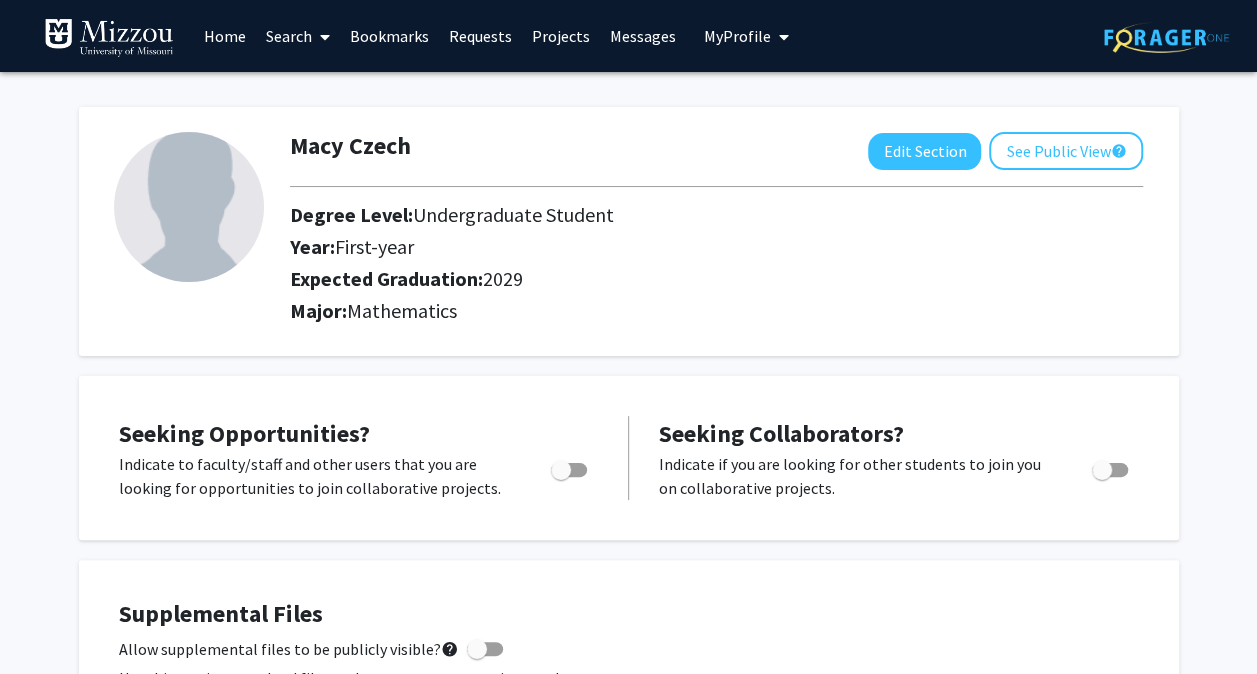 click on "My   Profile" at bounding box center [737, 36] 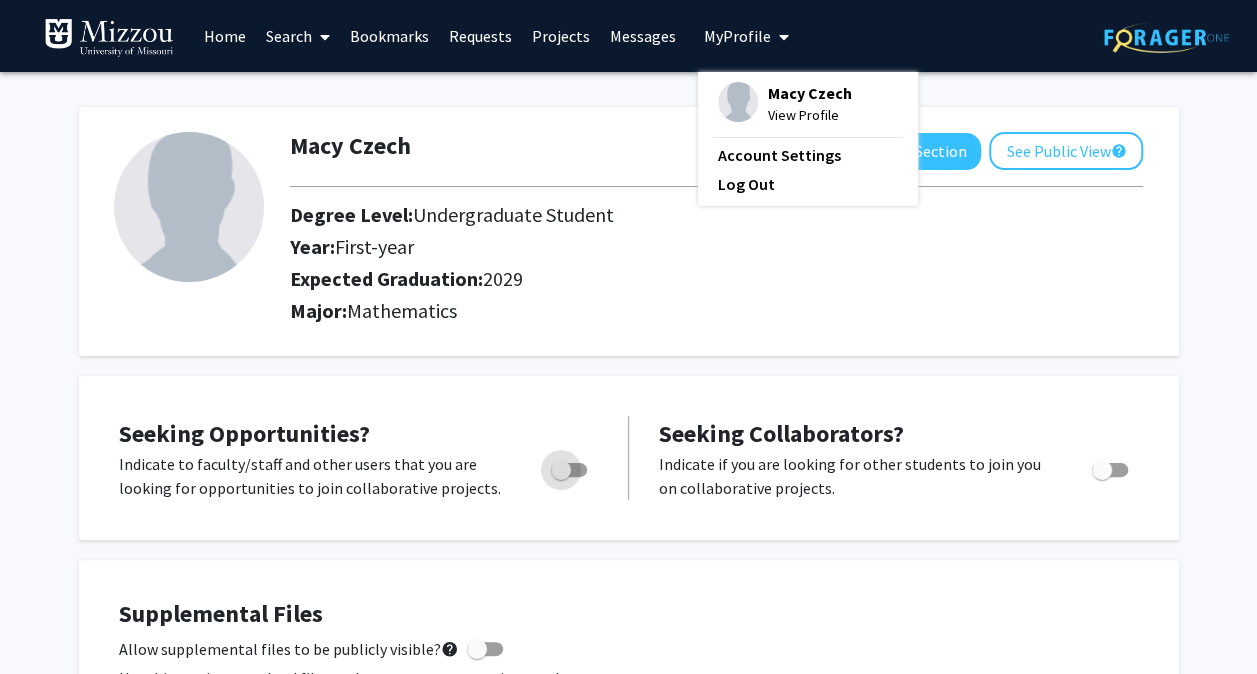 click at bounding box center (565, 470) 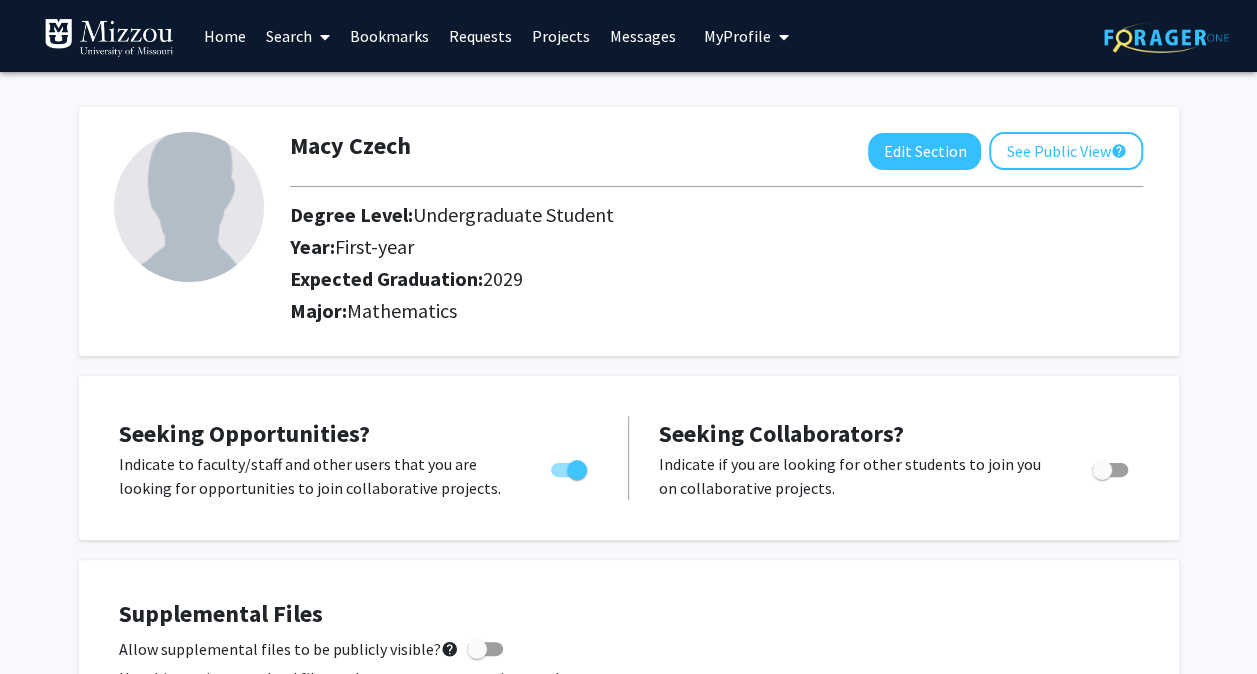 click at bounding box center [577, 470] 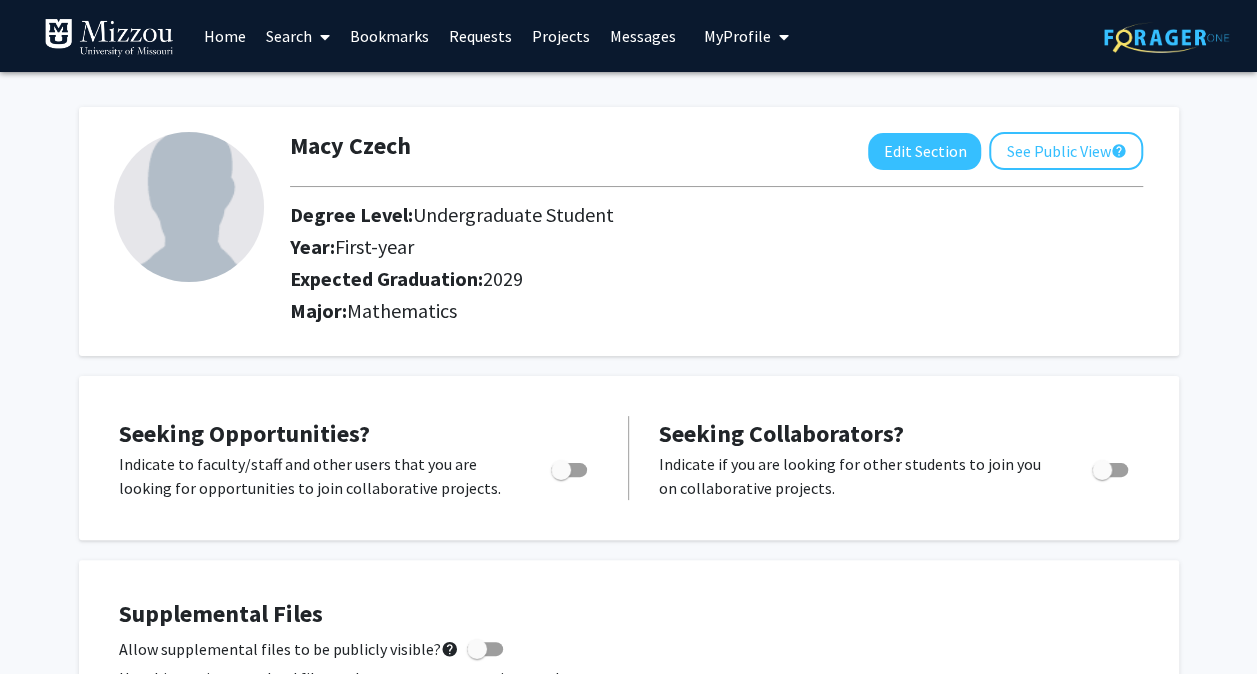 click on "My   Profile" at bounding box center (737, 36) 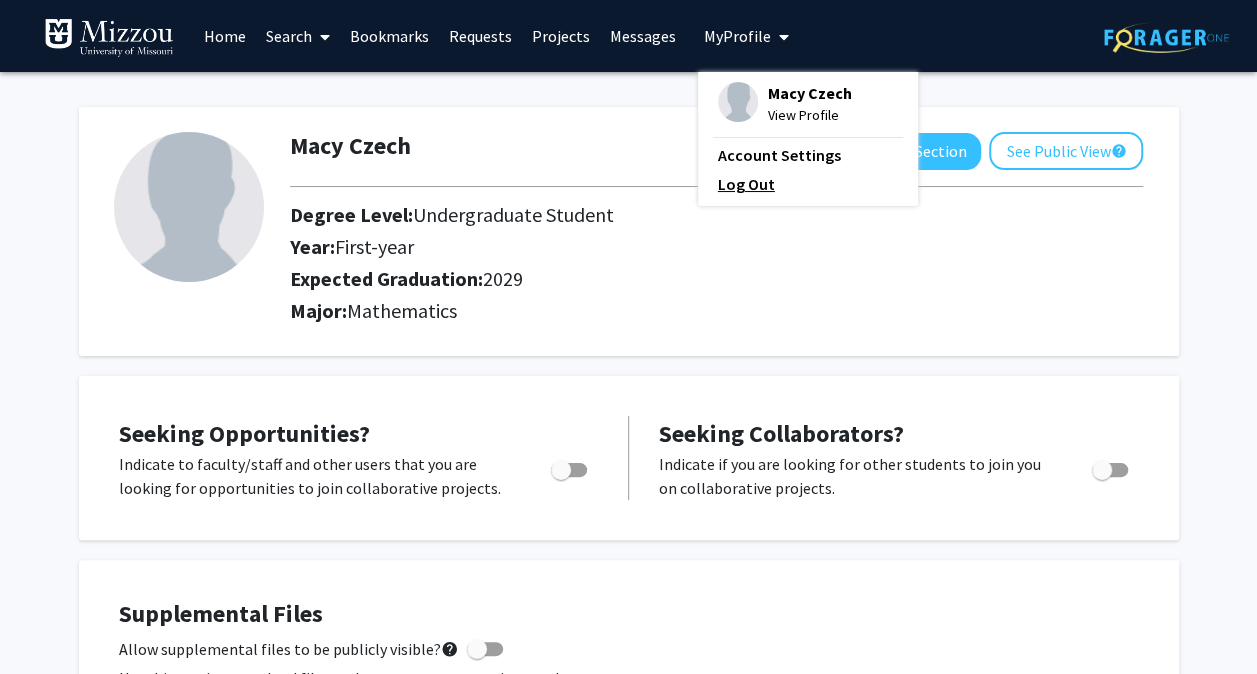 click on "Log Out" at bounding box center [808, 184] 